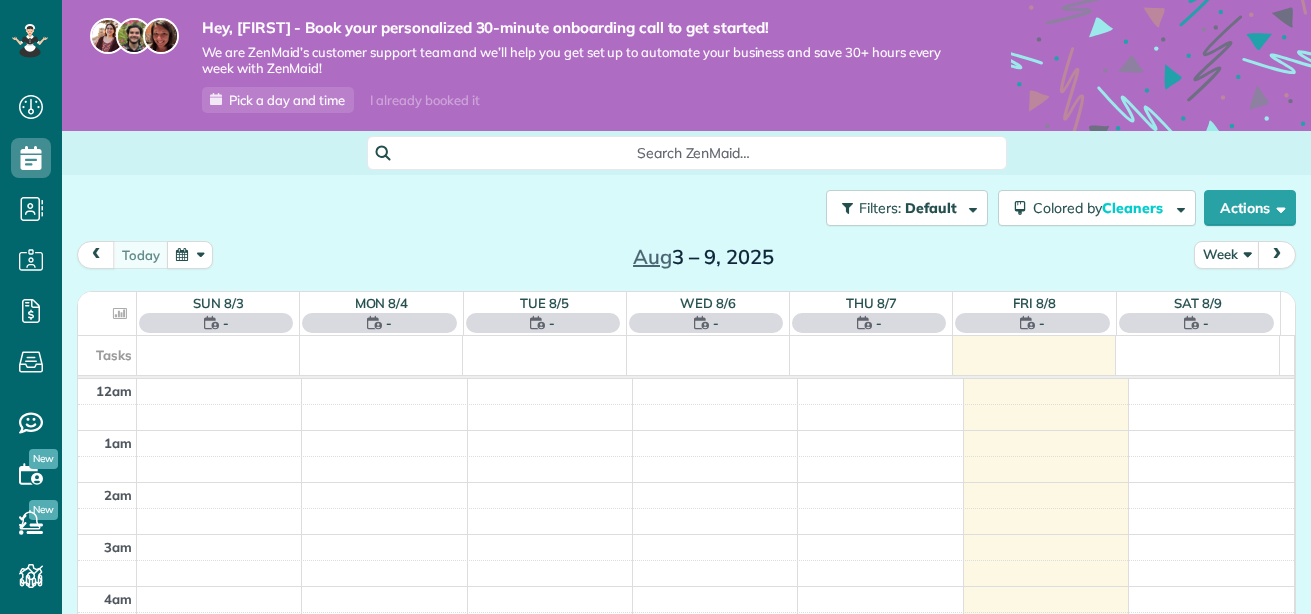 scroll, scrollTop: 0, scrollLeft: 0, axis: both 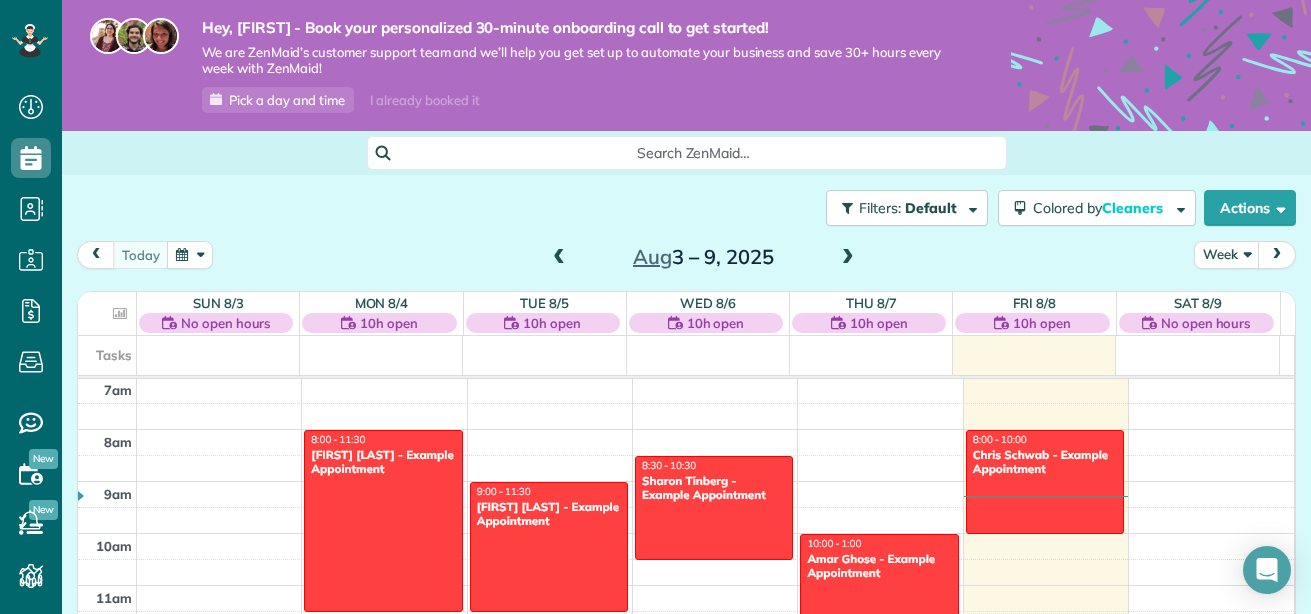 drag, startPoint x: 376, startPoint y: 500, endPoint x: 384, endPoint y: 606, distance: 106.30146 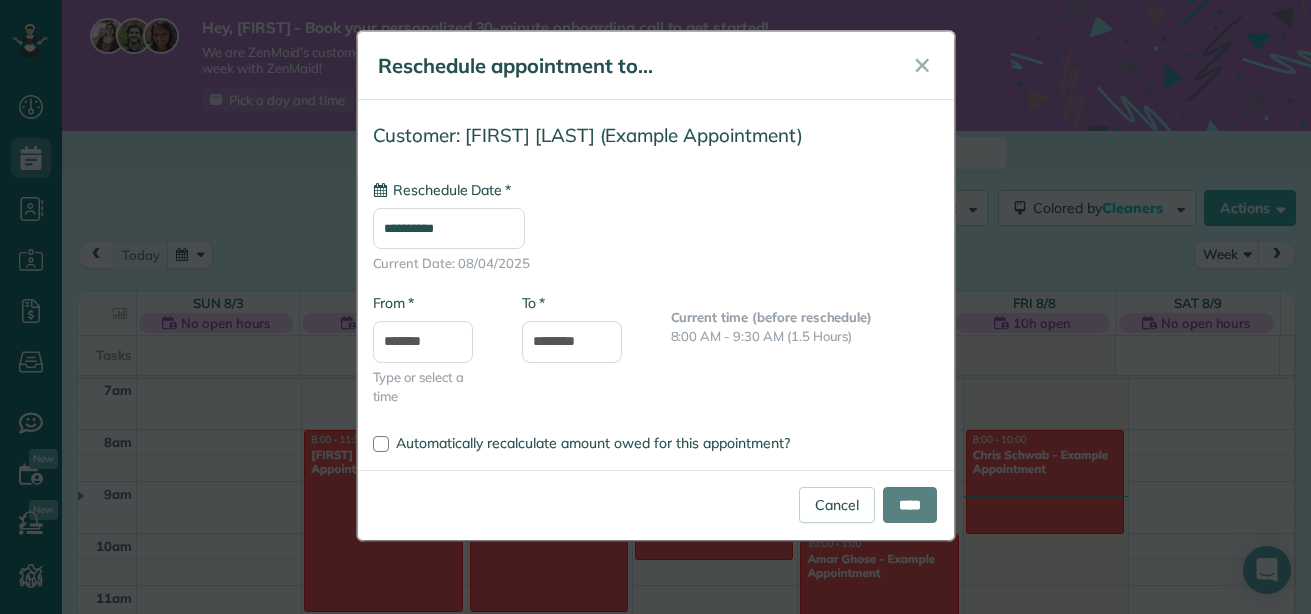 type on "**********" 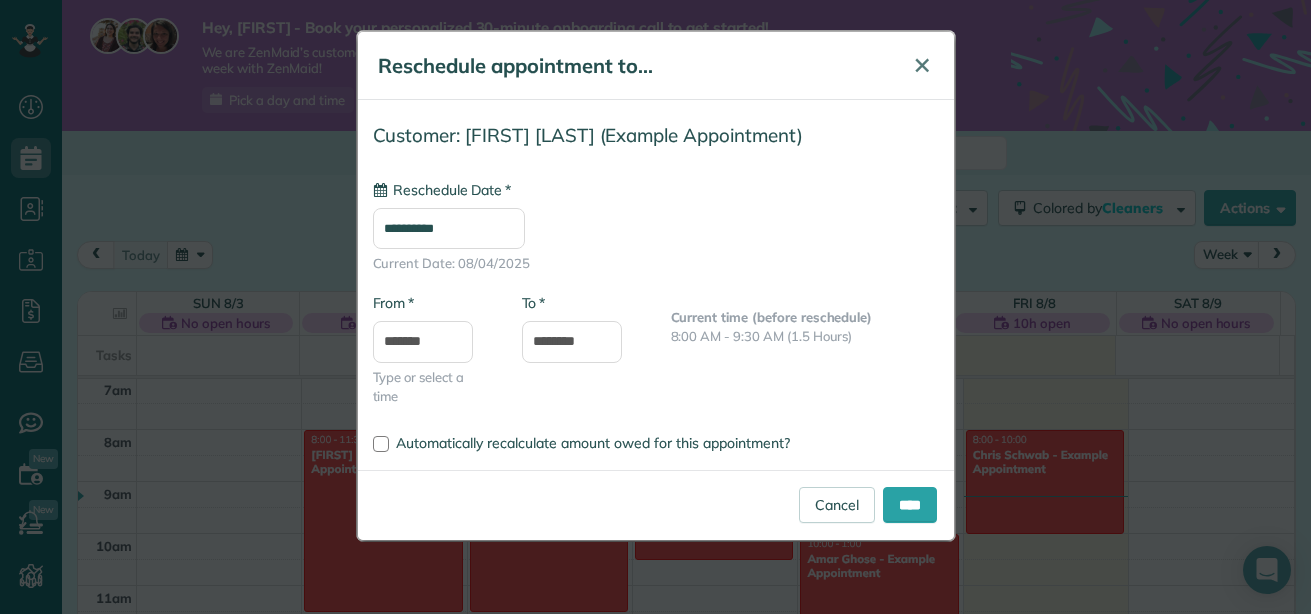 click on "✕" at bounding box center [922, 65] 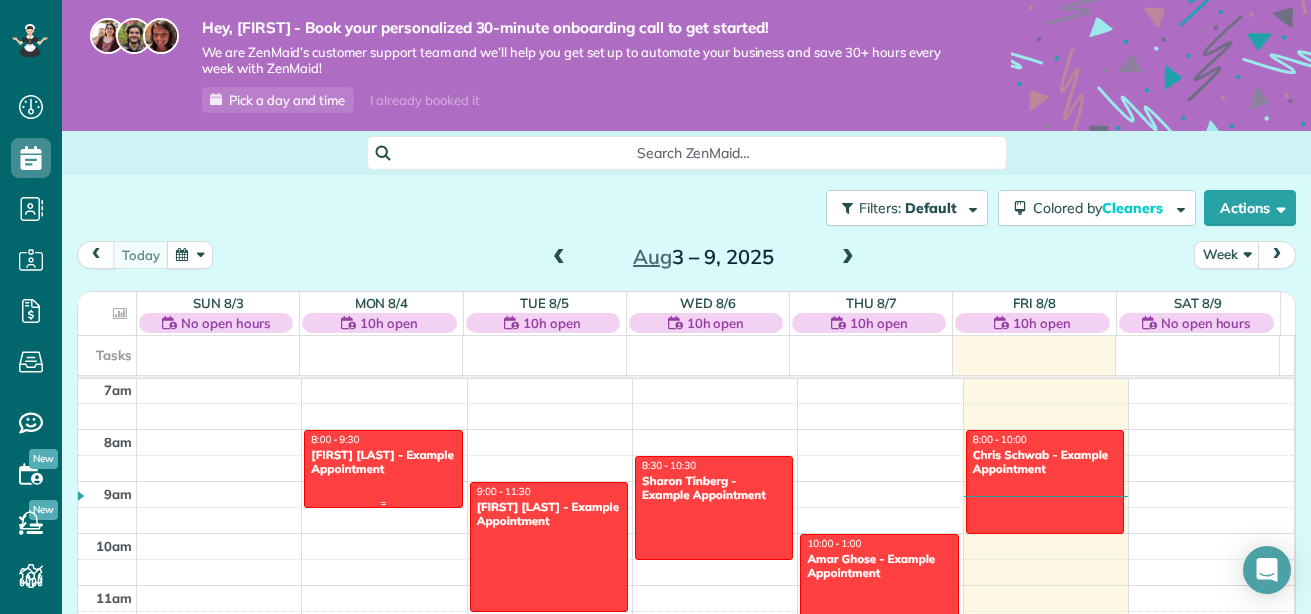 drag, startPoint x: 373, startPoint y: 461, endPoint x: 354, endPoint y: 471, distance: 21.470911 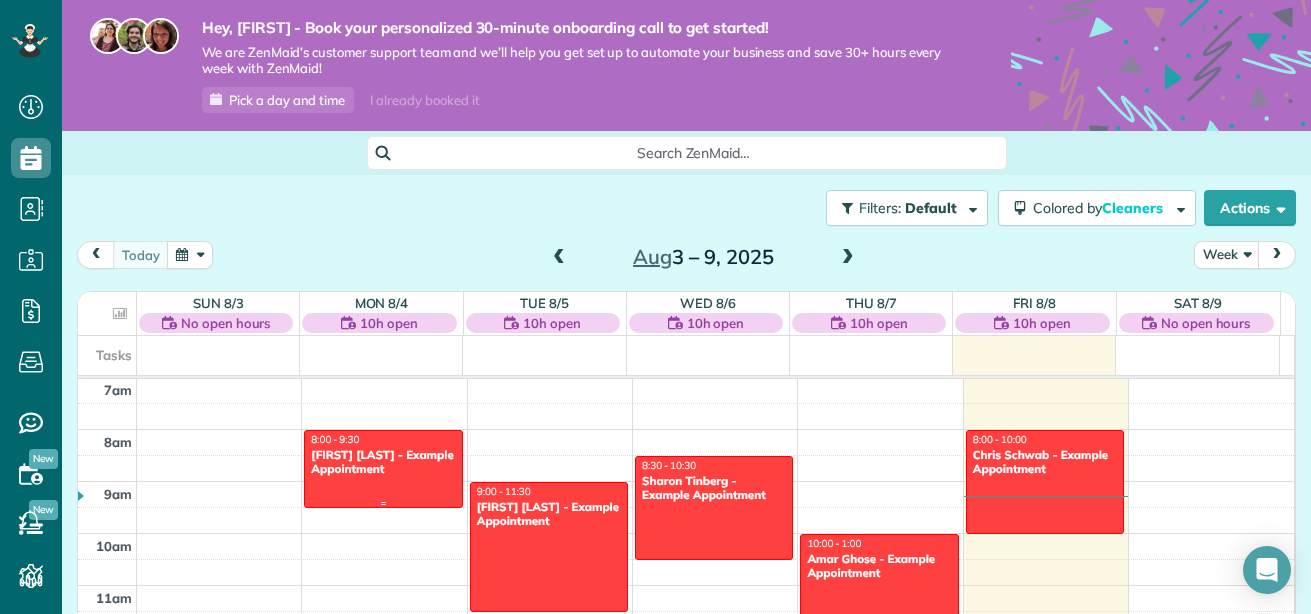 click on "[FIRST] [LAST] - Example Appointment" at bounding box center (383, 462) 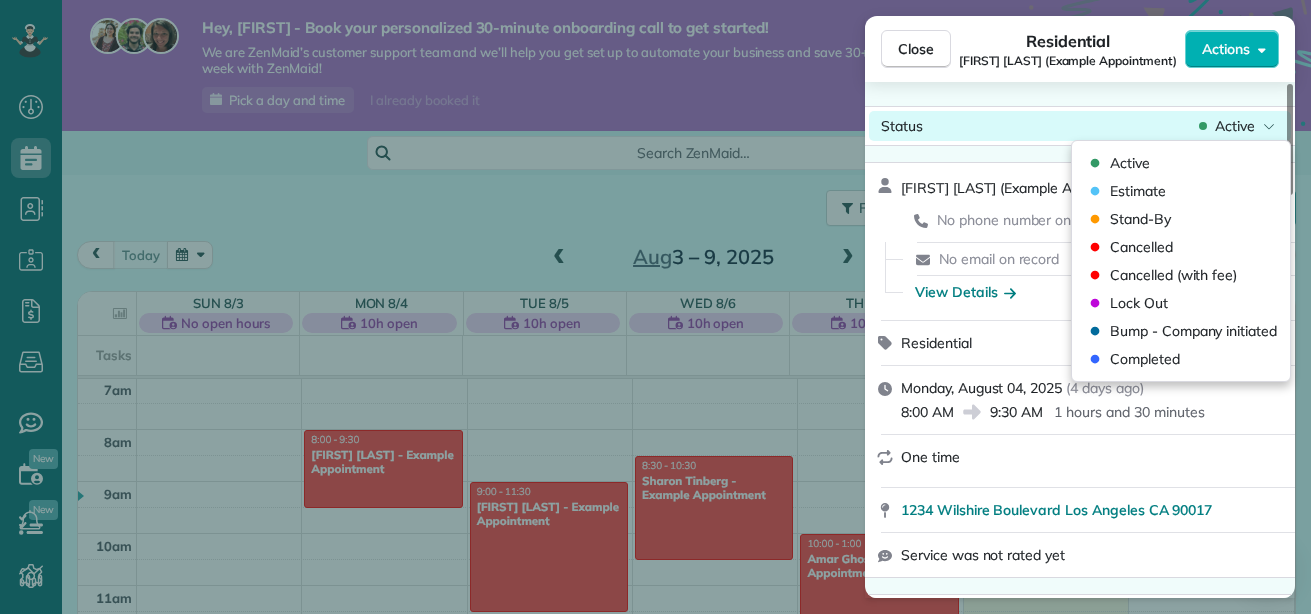 click 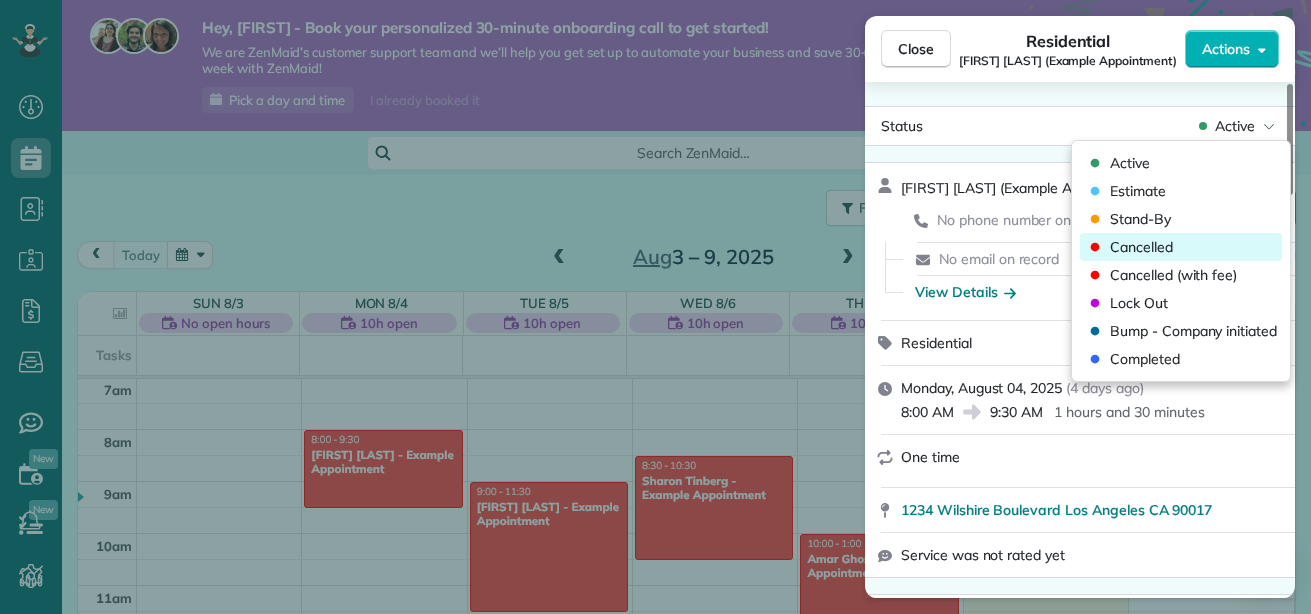 click on "Cancelled" at bounding box center (1141, 247) 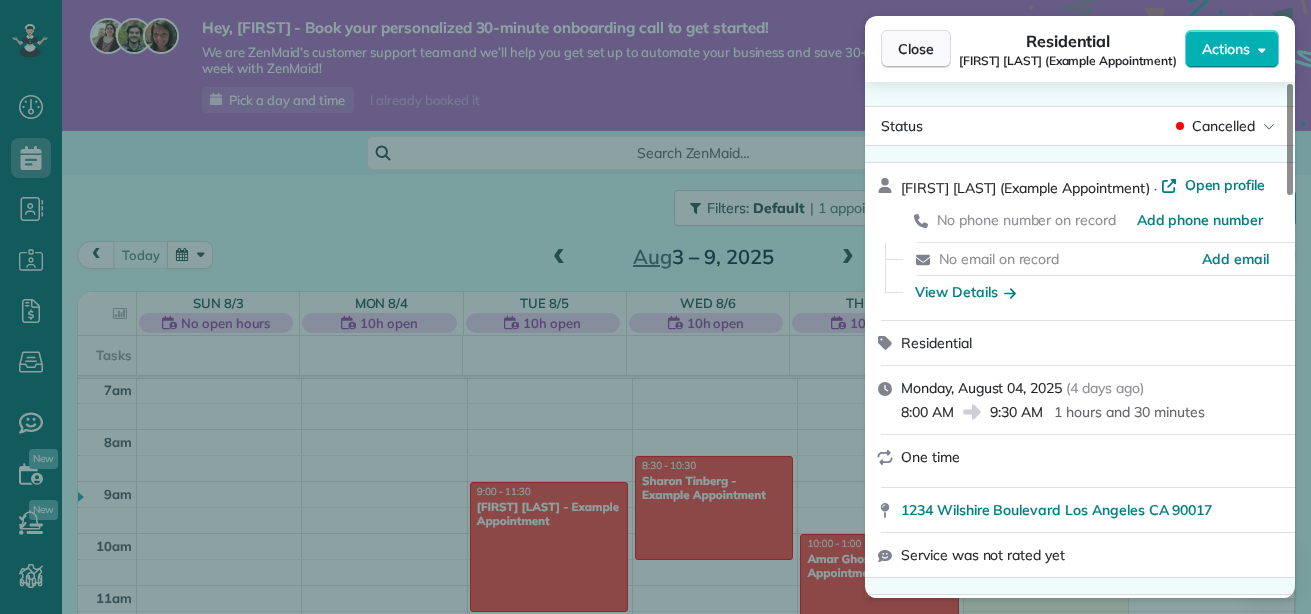 click on "Close" at bounding box center [916, 49] 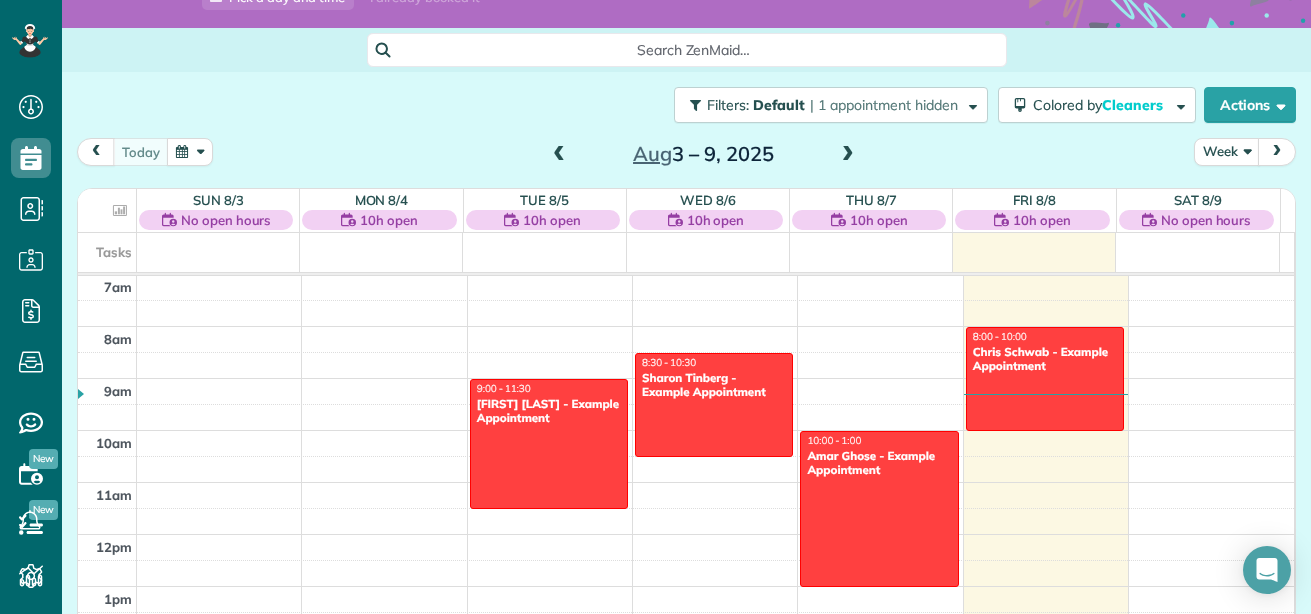 scroll, scrollTop: 157, scrollLeft: 0, axis: vertical 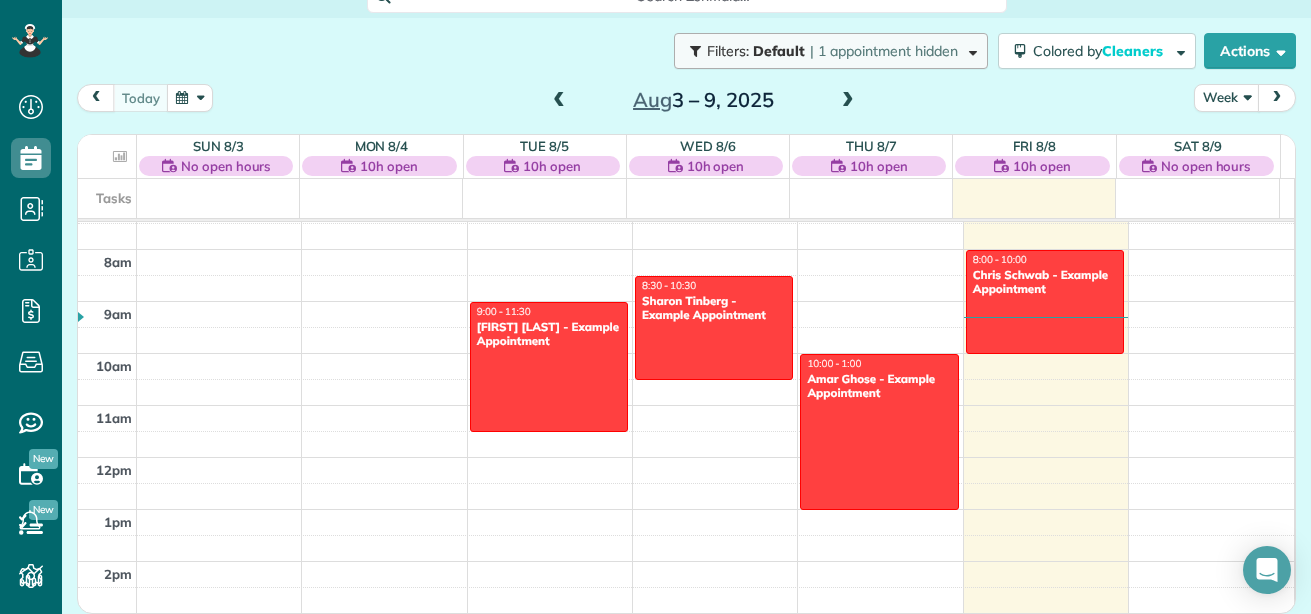 click at bounding box center [969, 50] 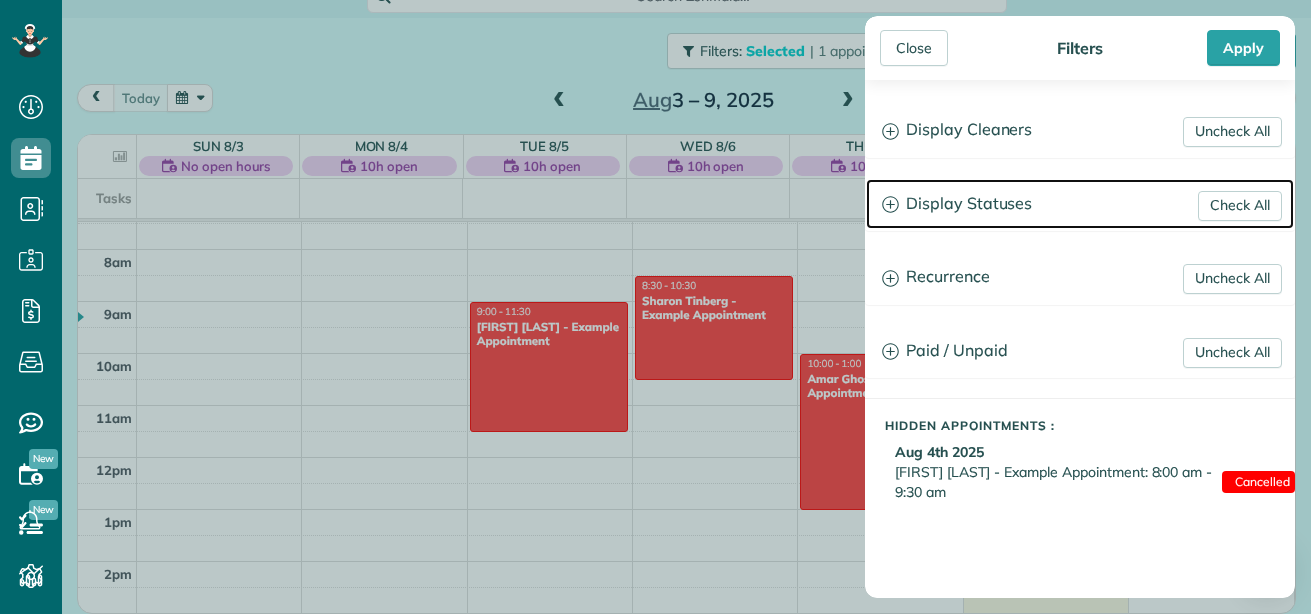 click 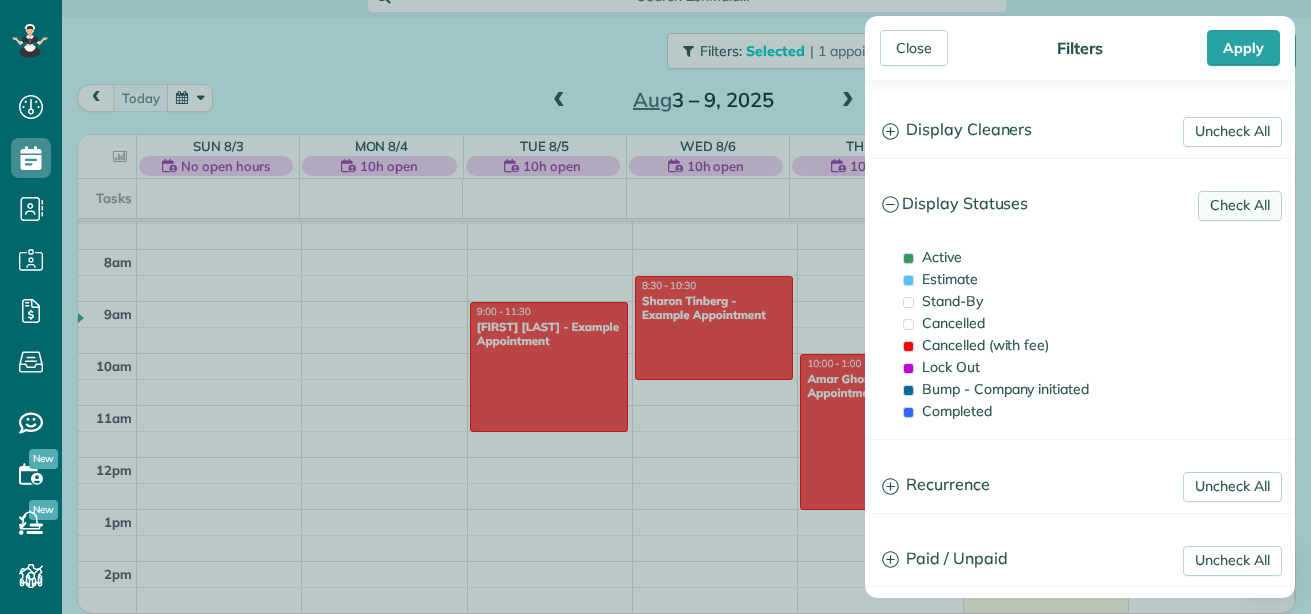 click on "Check All" at bounding box center [1240, 206] 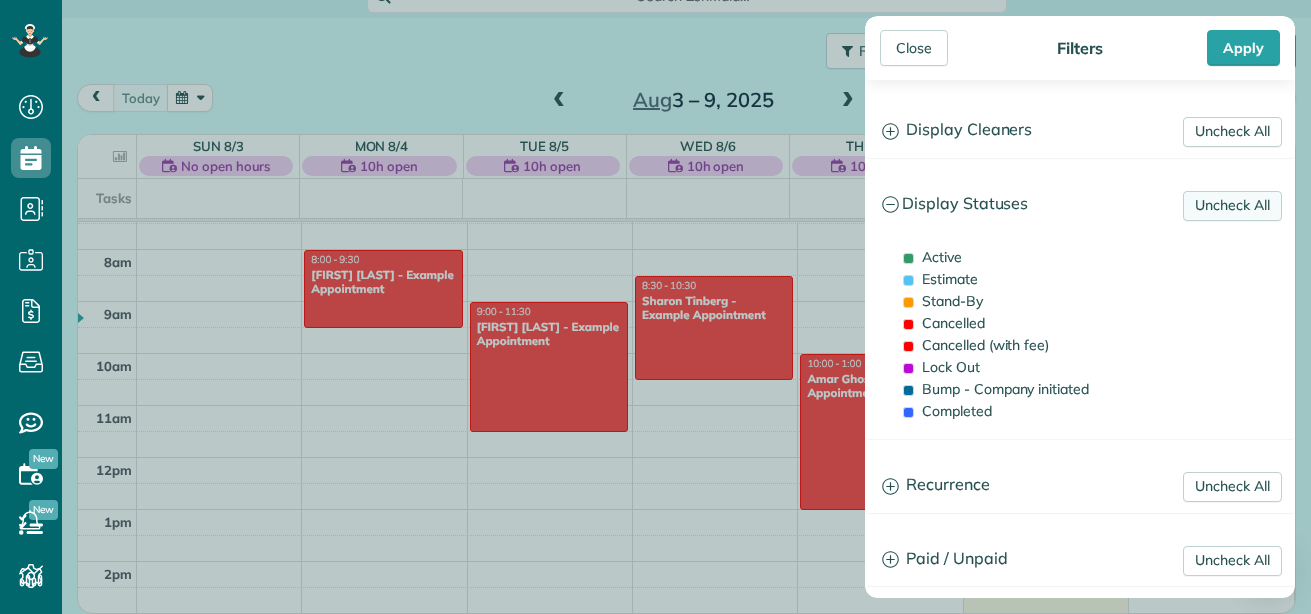 scroll, scrollTop: 155, scrollLeft: 0, axis: vertical 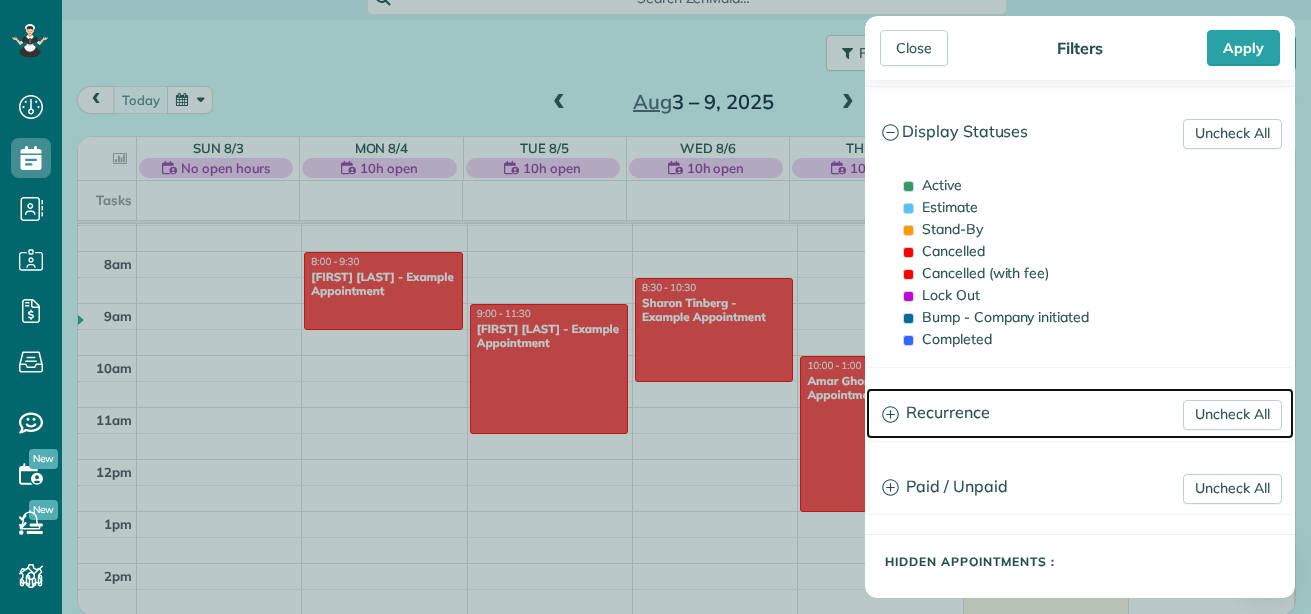 click 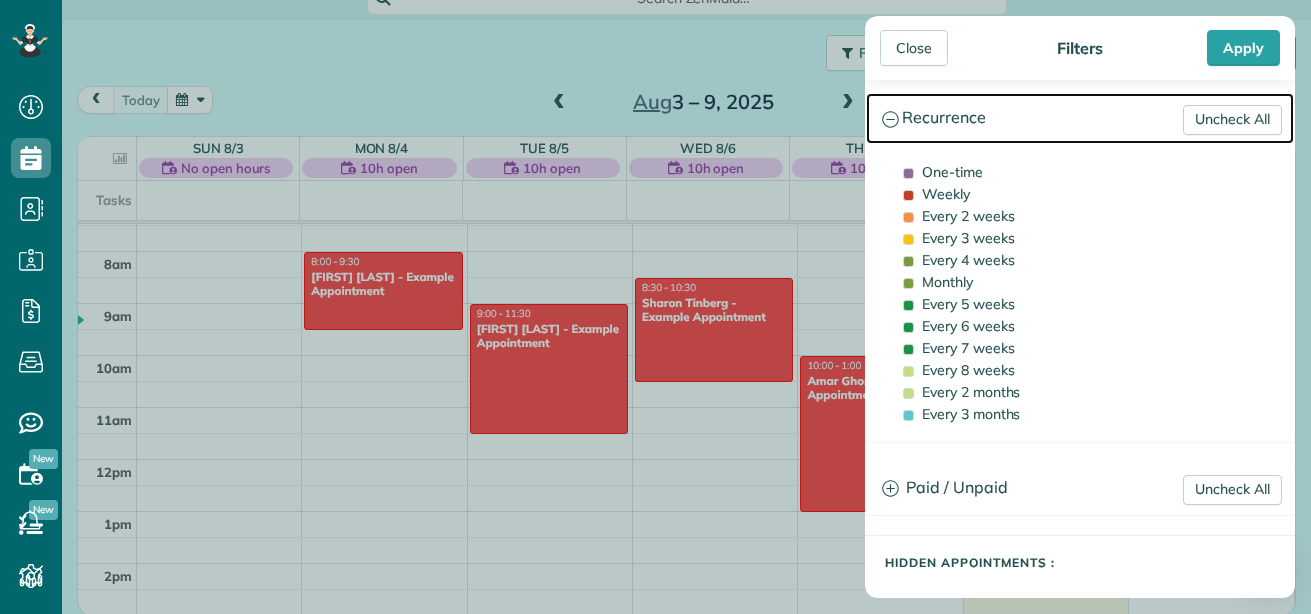 scroll, scrollTop: 368, scrollLeft: 0, axis: vertical 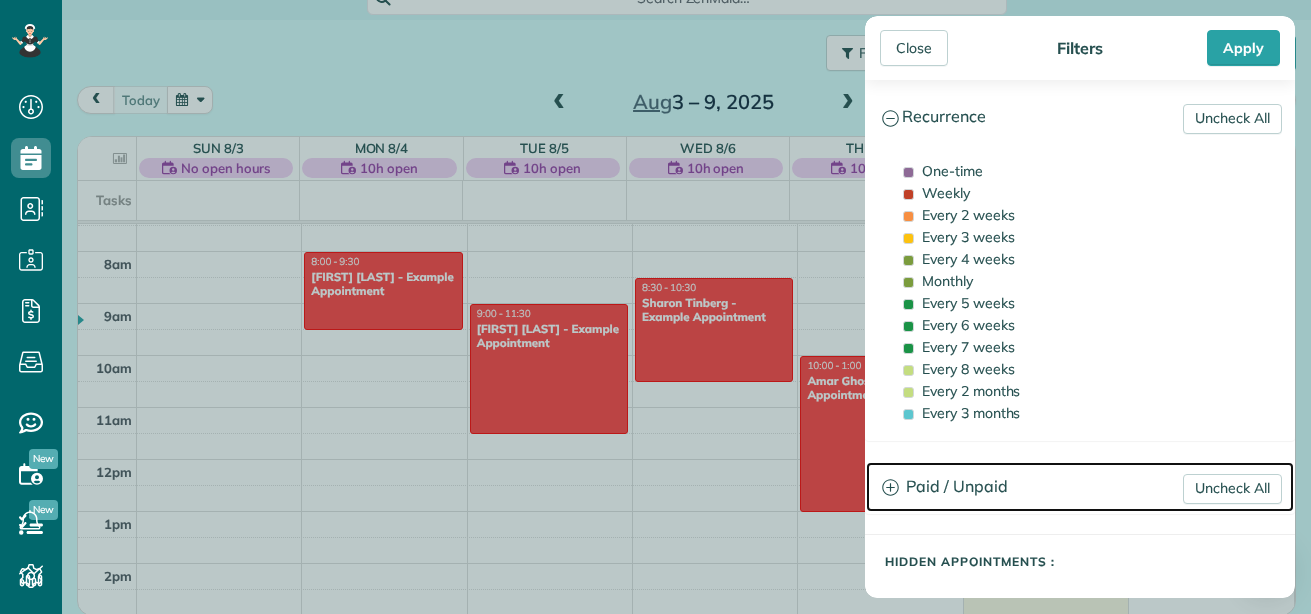 click 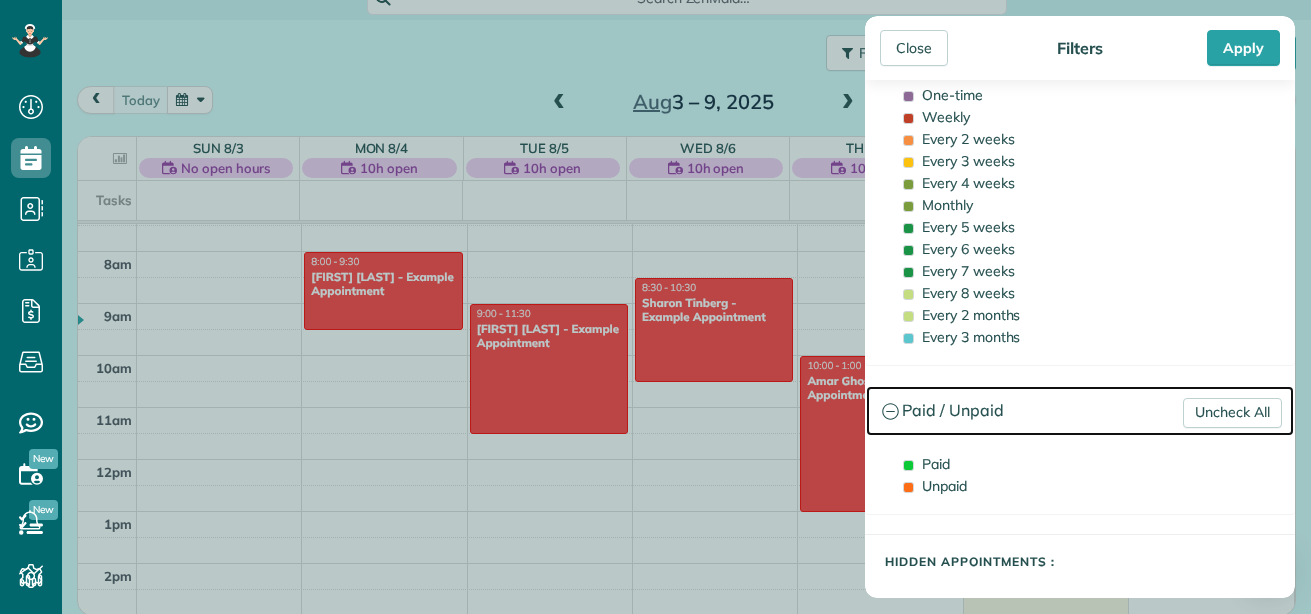 scroll, scrollTop: 0, scrollLeft: 0, axis: both 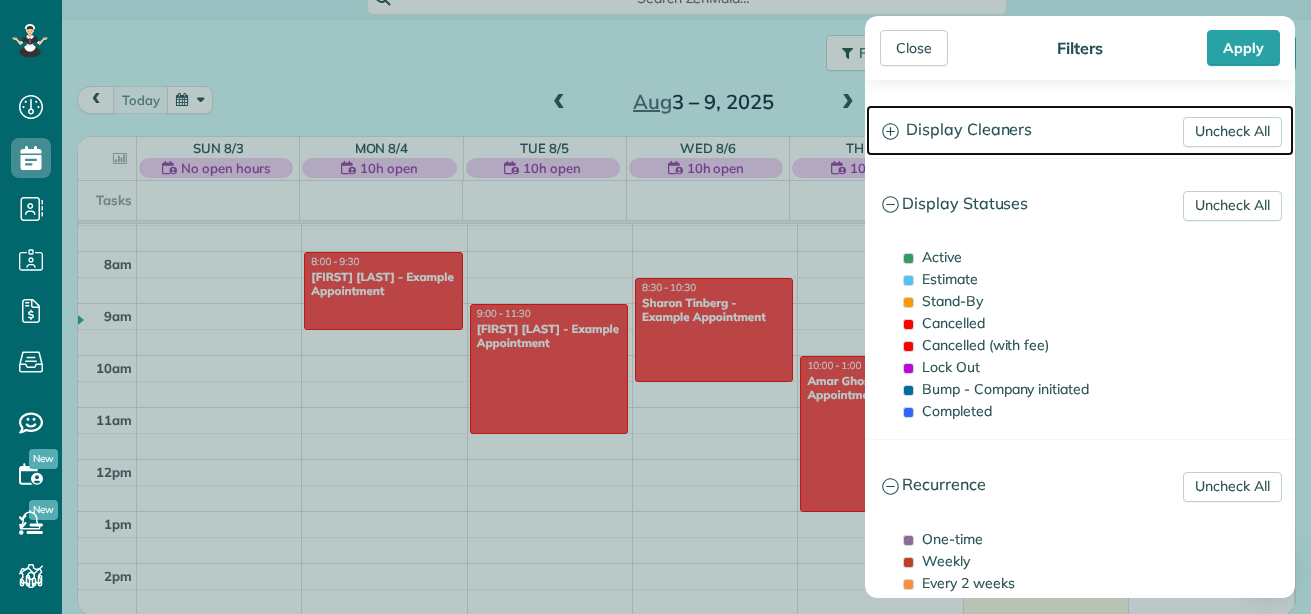 click 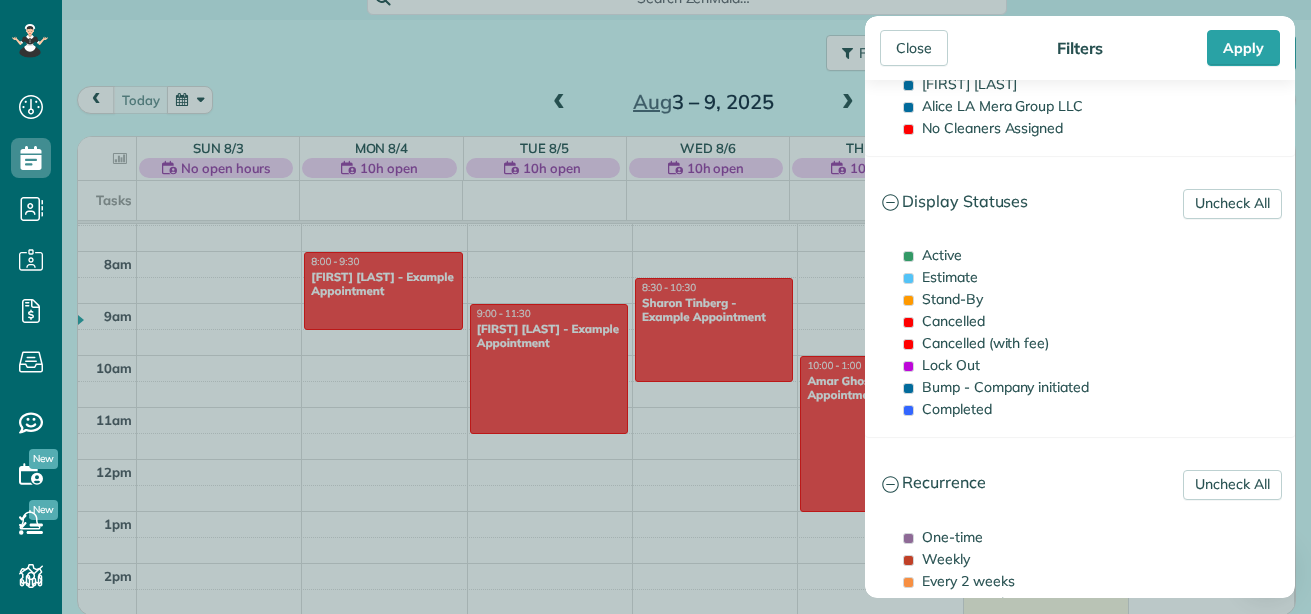 scroll, scrollTop: 101, scrollLeft: 0, axis: vertical 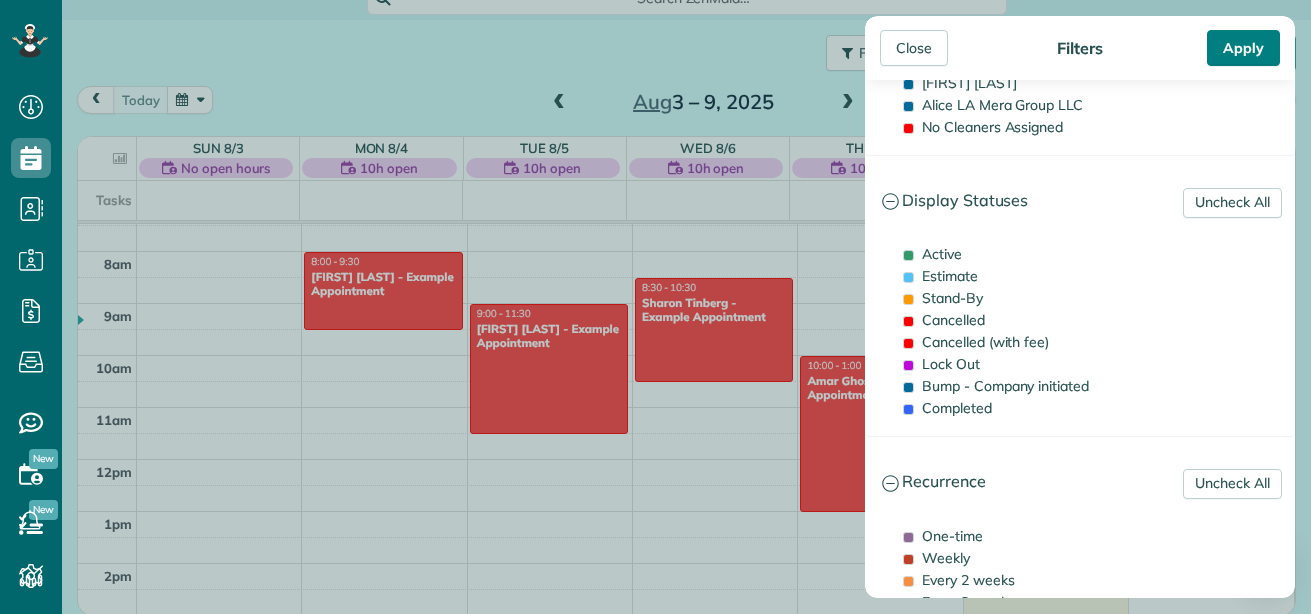 click on "Apply" at bounding box center (1243, 48) 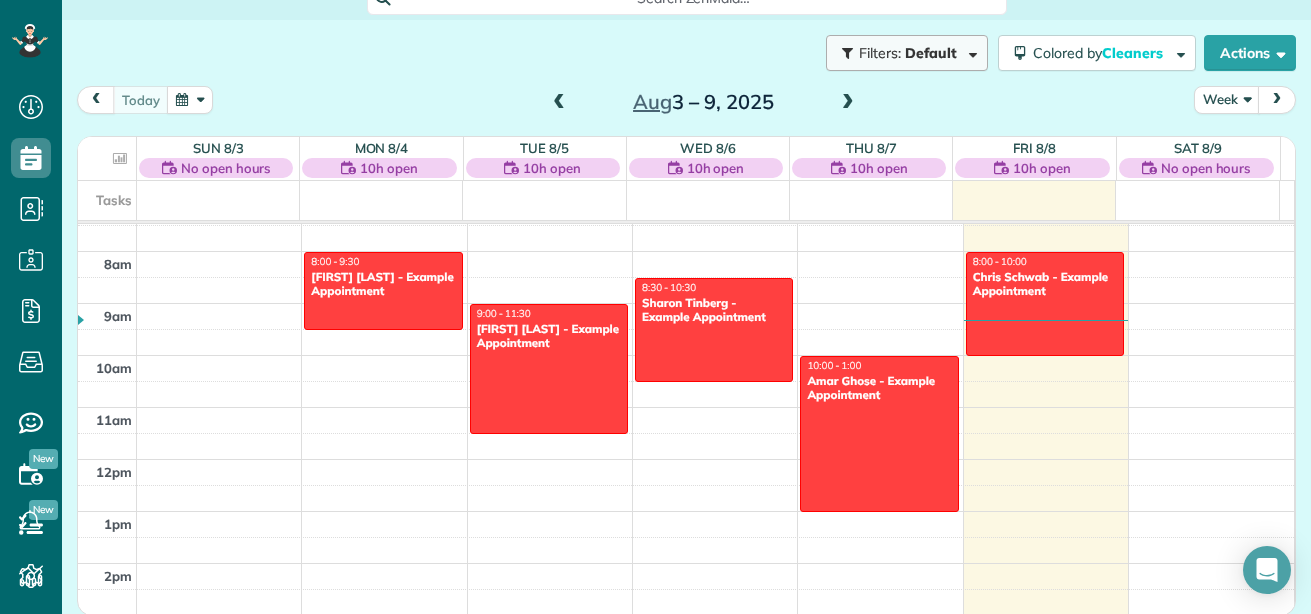 click at bounding box center (969, 52) 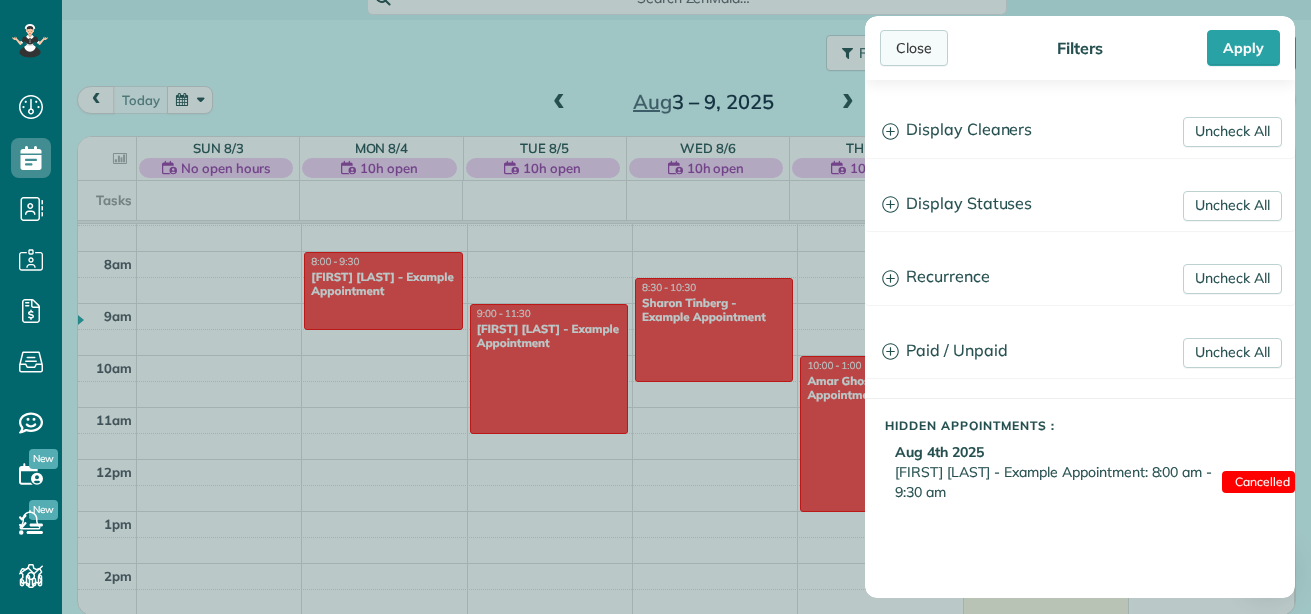click on "Close" at bounding box center [914, 48] 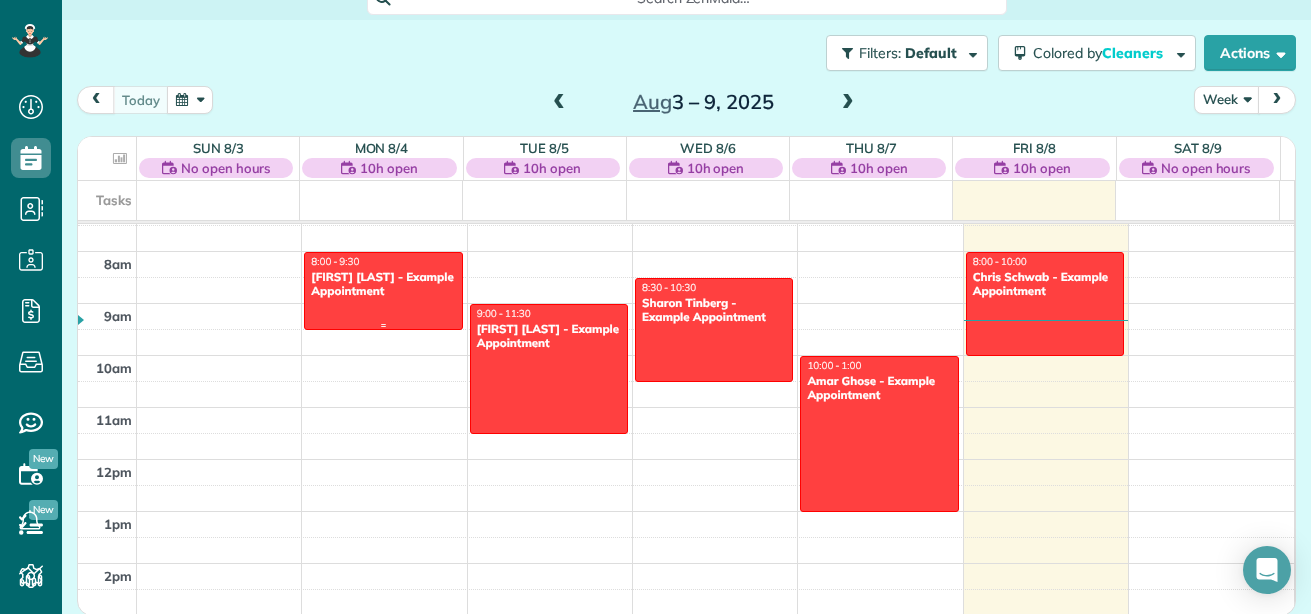 click on "[FIRST] [LAST] - Example Appointment" at bounding box center (383, 284) 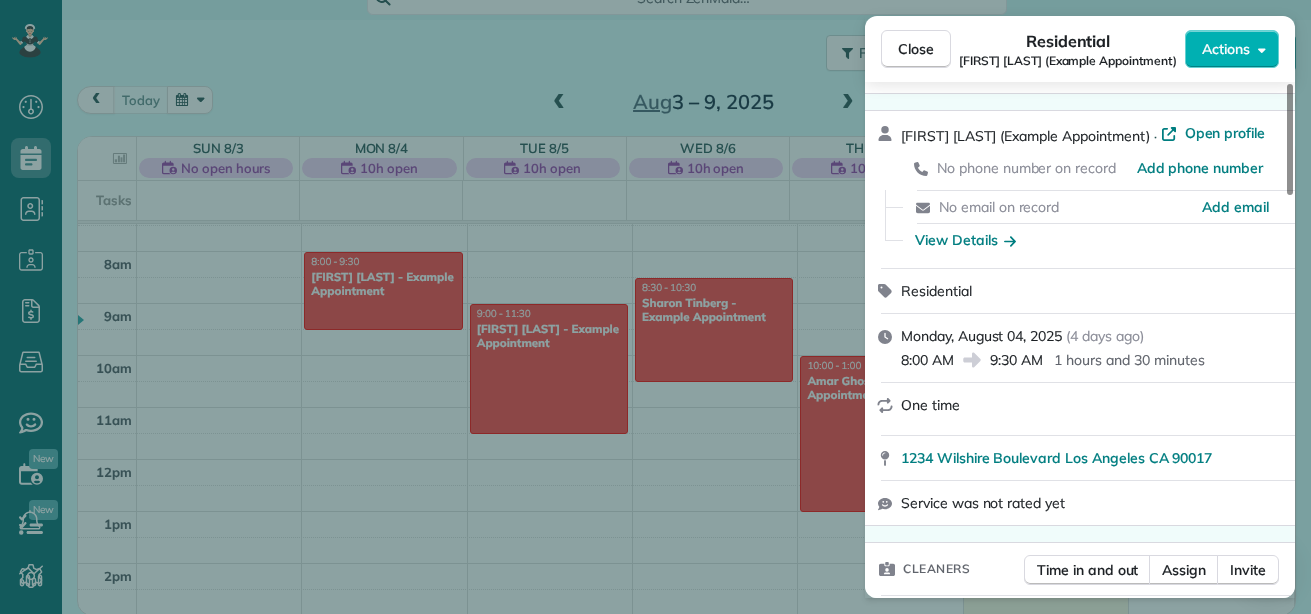 scroll, scrollTop: 0, scrollLeft: 0, axis: both 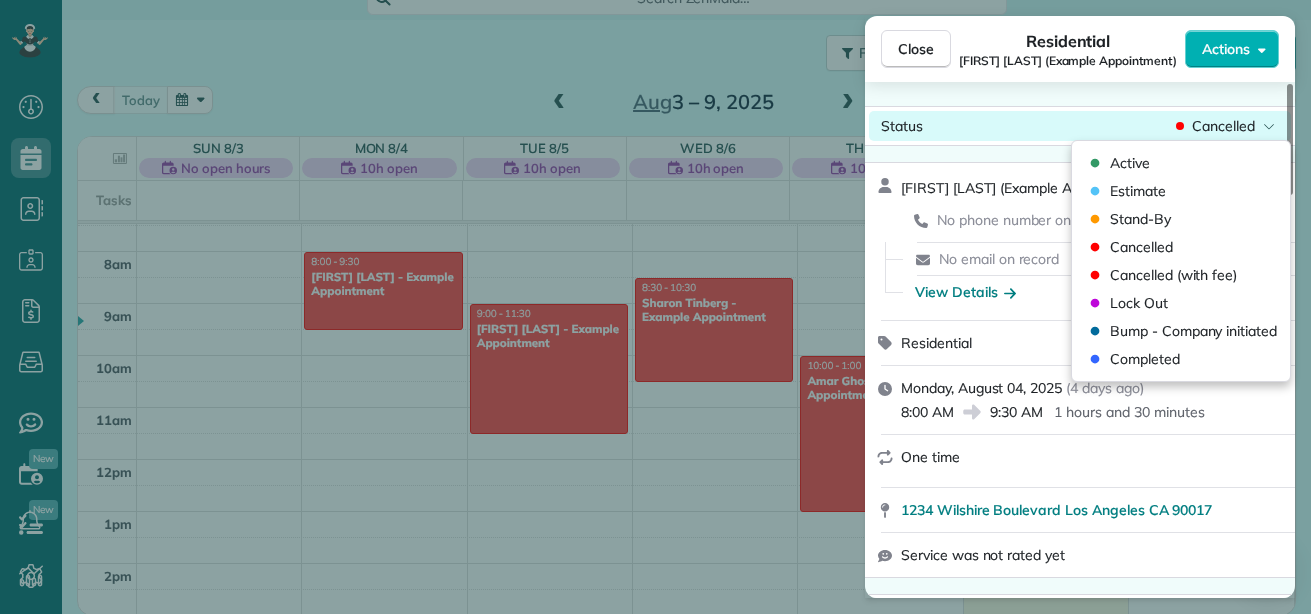 click 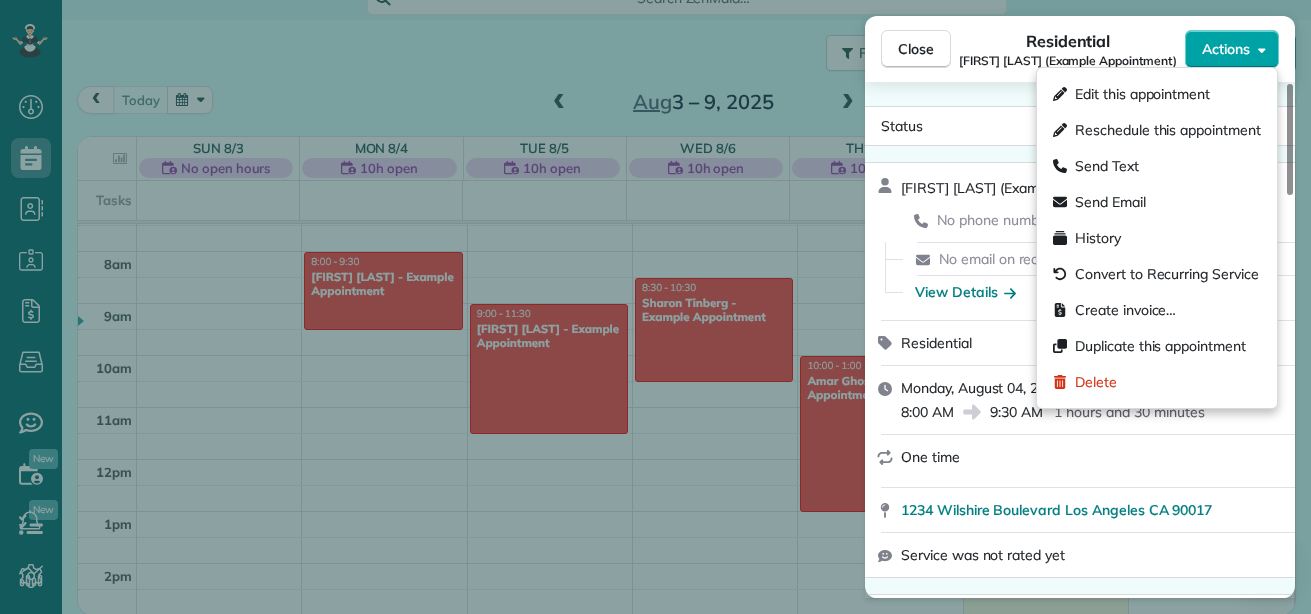 click on "Actions" at bounding box center (1232, 49) 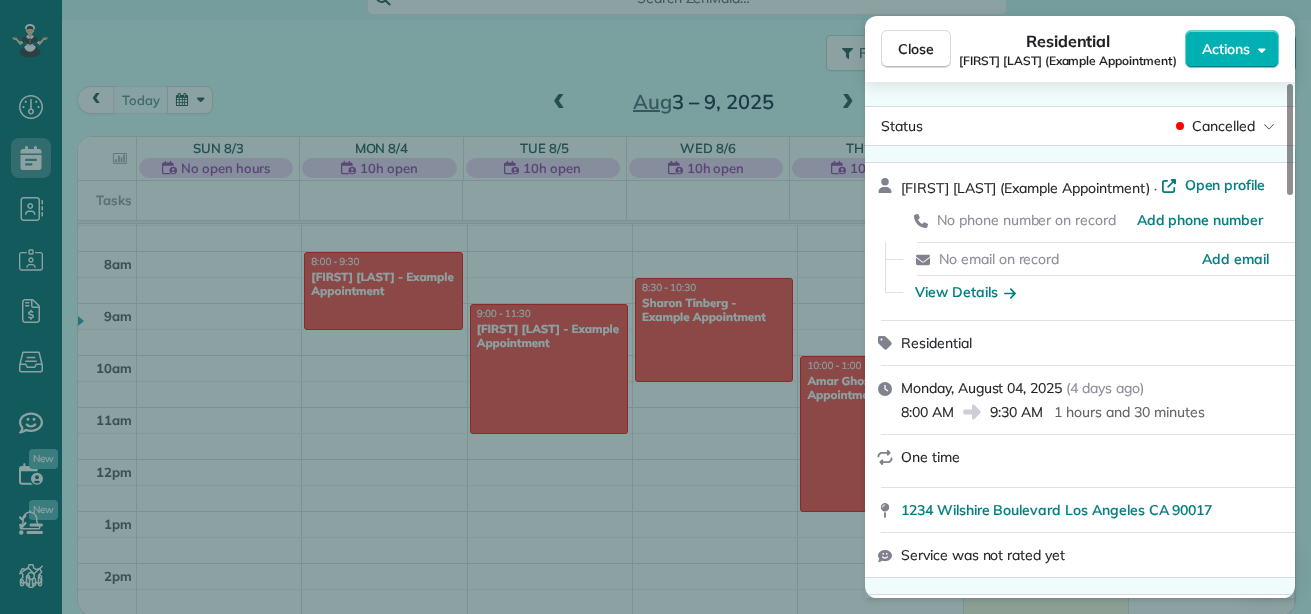 click on "Status Cancelled [FIRST] [LAST] (Example Appointment) · Open profile No phone number on record Add phone number No email on record Add email View Details Residential Monday, August 04, 2025 ( 4 days ago ) 8:00 AM 9:30 AM 1 hours and 30 minutes One time [NUMBER] [STREET] [CITY] [STATE] [POSTAL_CODE] Service was not rated yet Cleaners Time in and out Assign Invite Cleaners No cleaners assigned yet Checklist Try Now Keep this appointment up to your standards. Stay on top of every detail, keep your cleaners organised, and your client happy. Assign a checklist Watch a 5 min demo Billing Billing actions Service Add an item Overcharge $0.00 Discount $0.00 Coupon discount - Primary tax - Secondary tax - Total appointment price $0.00 Tips collected $0.00 Mark as paid Total including tip $0.00 Get paid online in no-time! Send an invoice and reward your cleaners with tips Charge customer credit card Appointment custom fields No custom fields to display Work items No work items to display Notes Appointment 1 Customer 0 ("" at bounding box center (1080, 340) 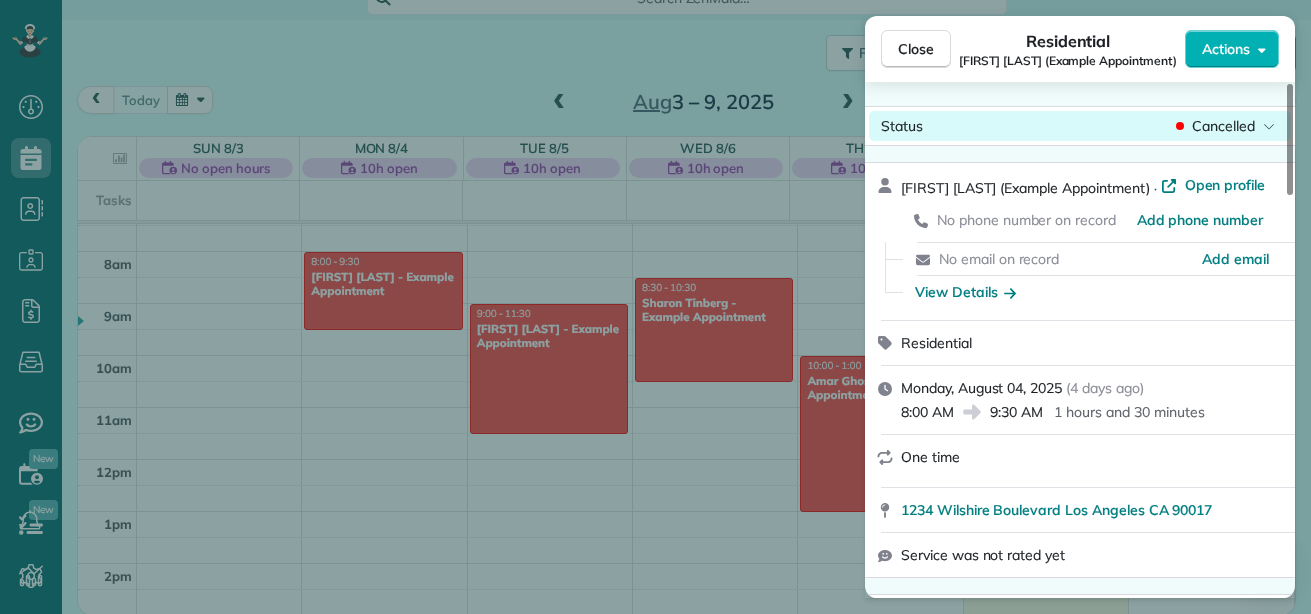 click 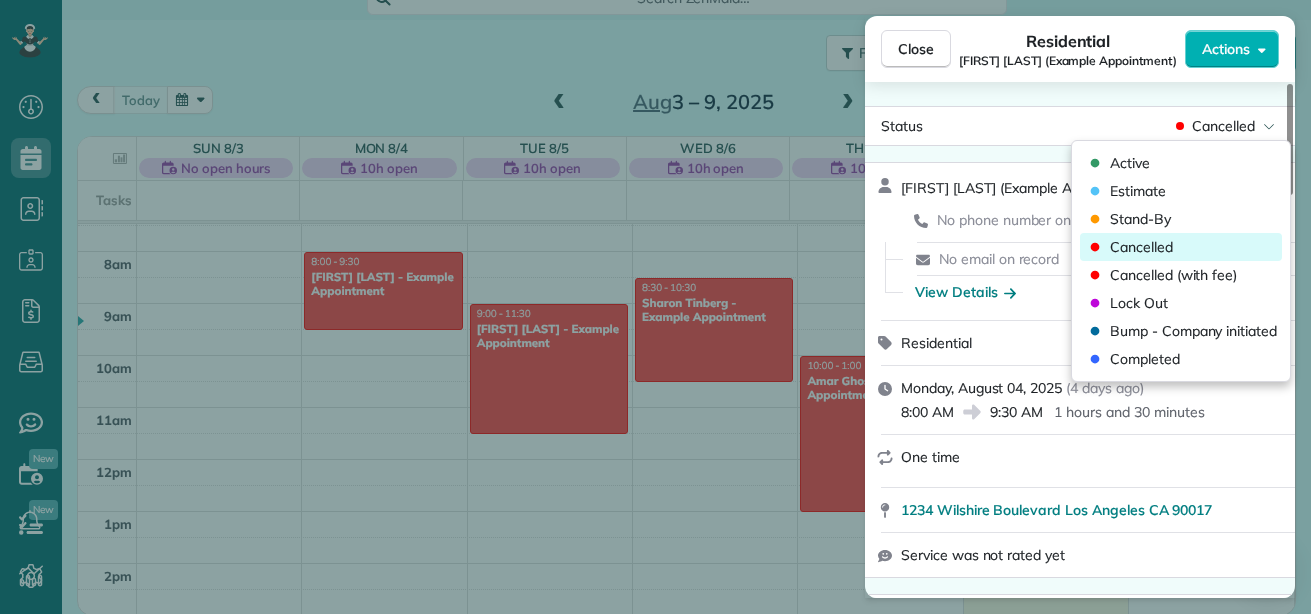 click on "Cancelled" at bounding box center [1141, 247] 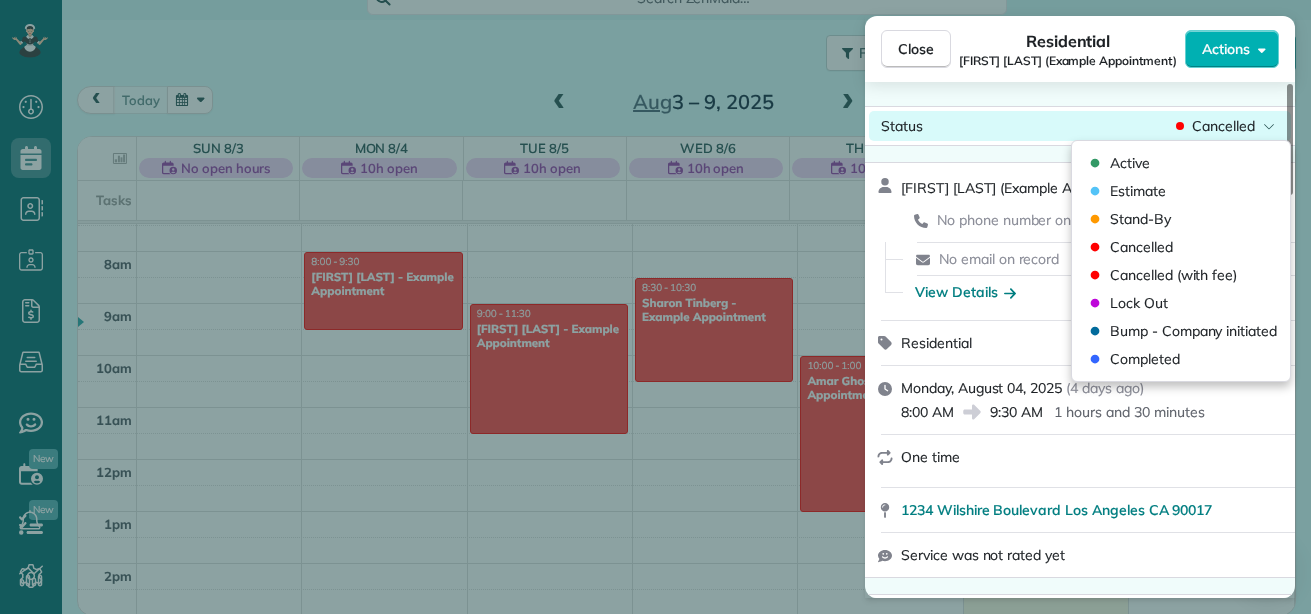click on "Cancelled" at bounding box center [1225, 126] 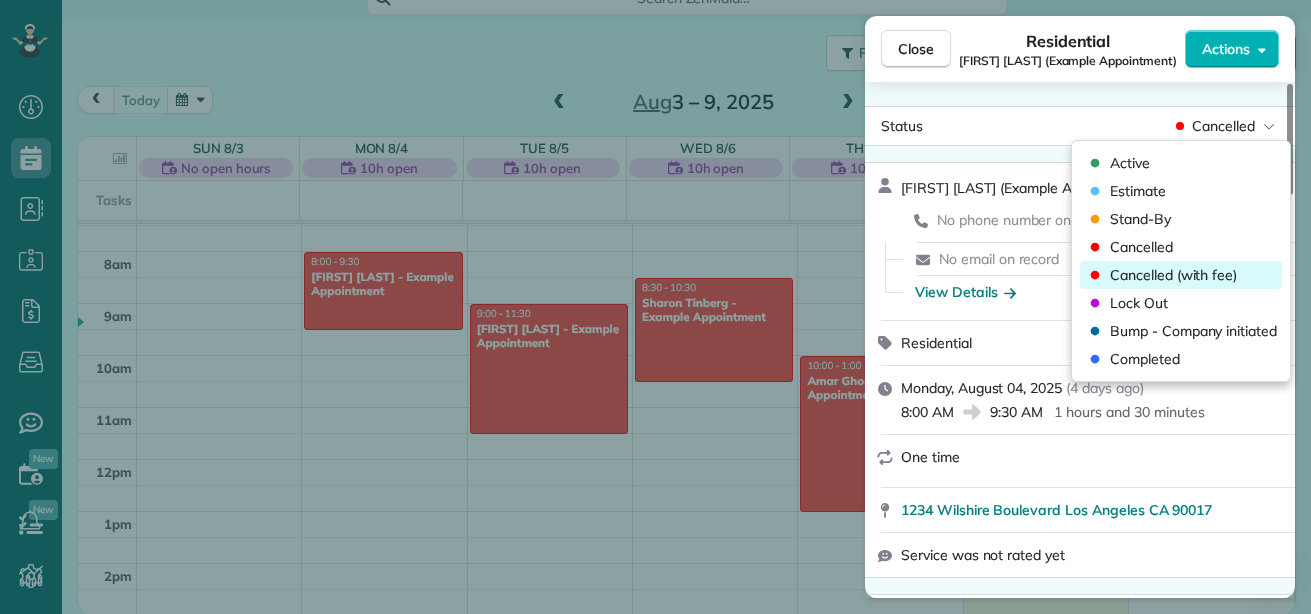 click on "Cancelled (with fee)" at bounding box center (1173, 275) 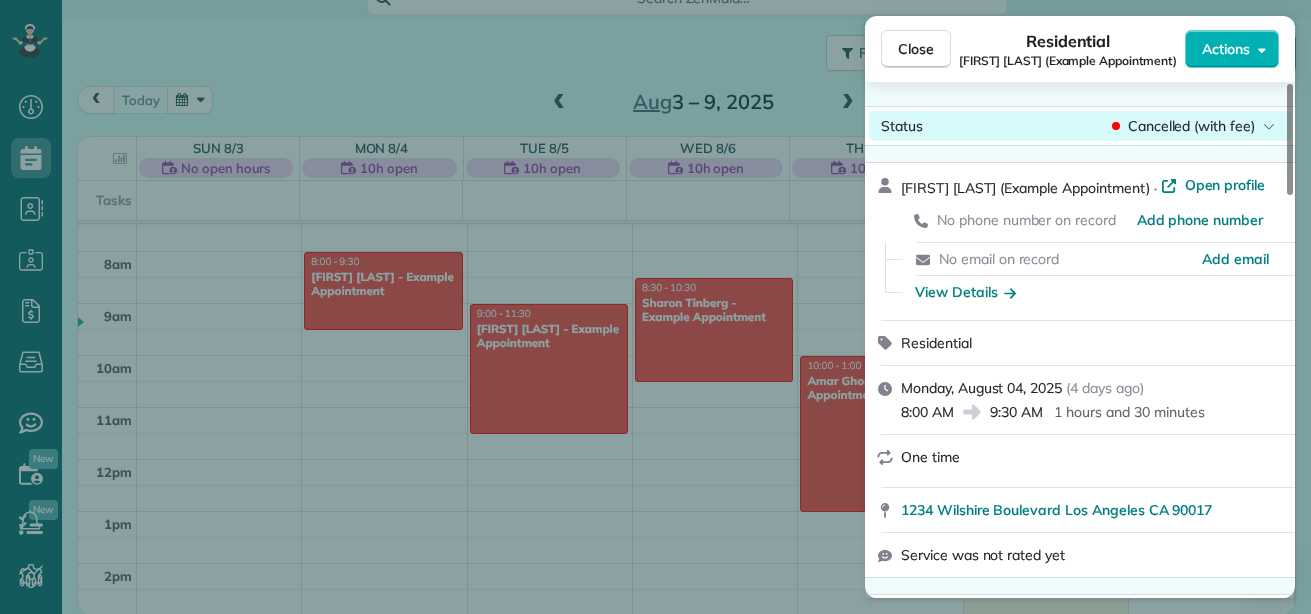 click 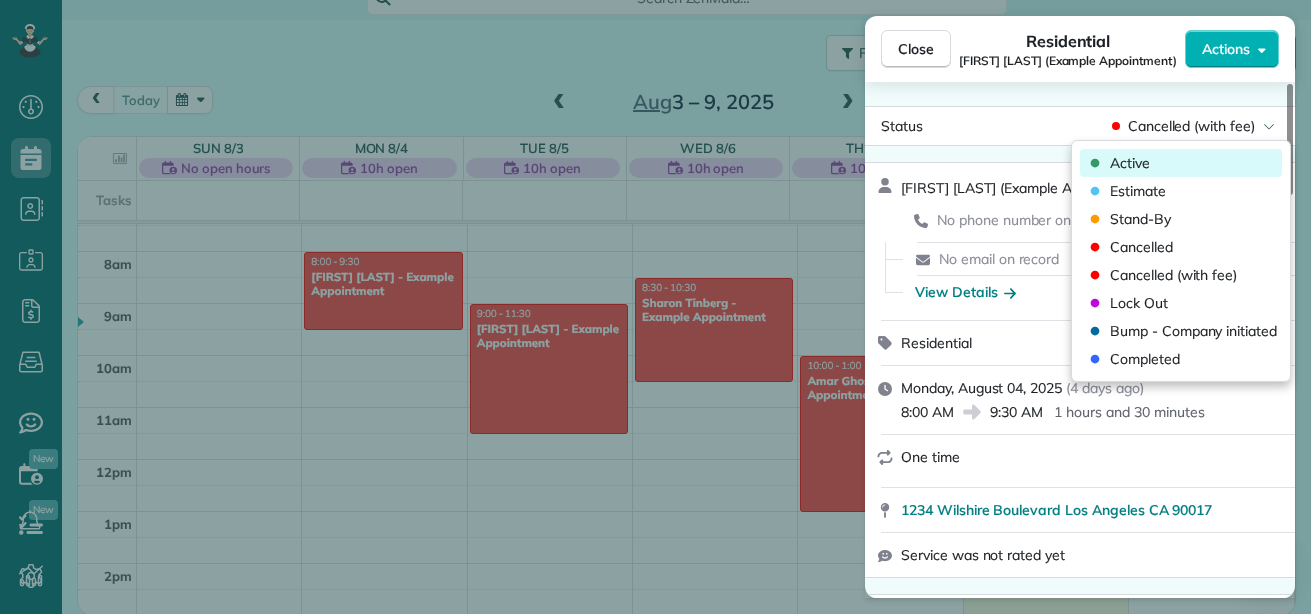 click on "Active" at bounding box center [1130, 163] 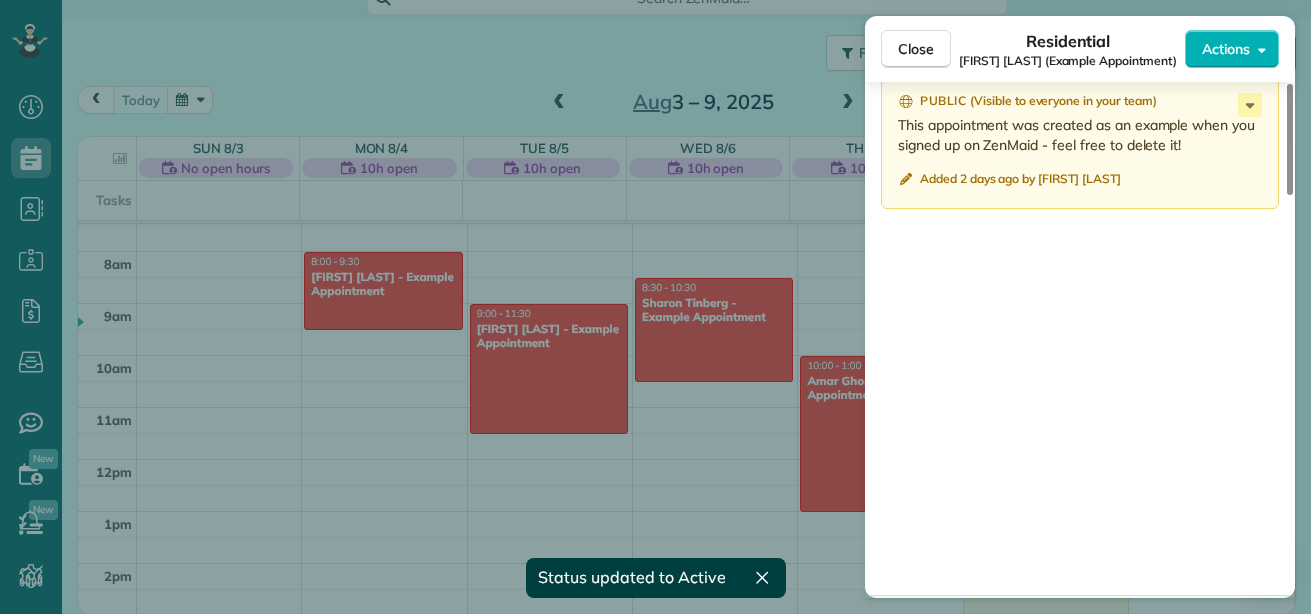 scroll, scrollTop: 1864, scrollLeft: 0, axis: vertical 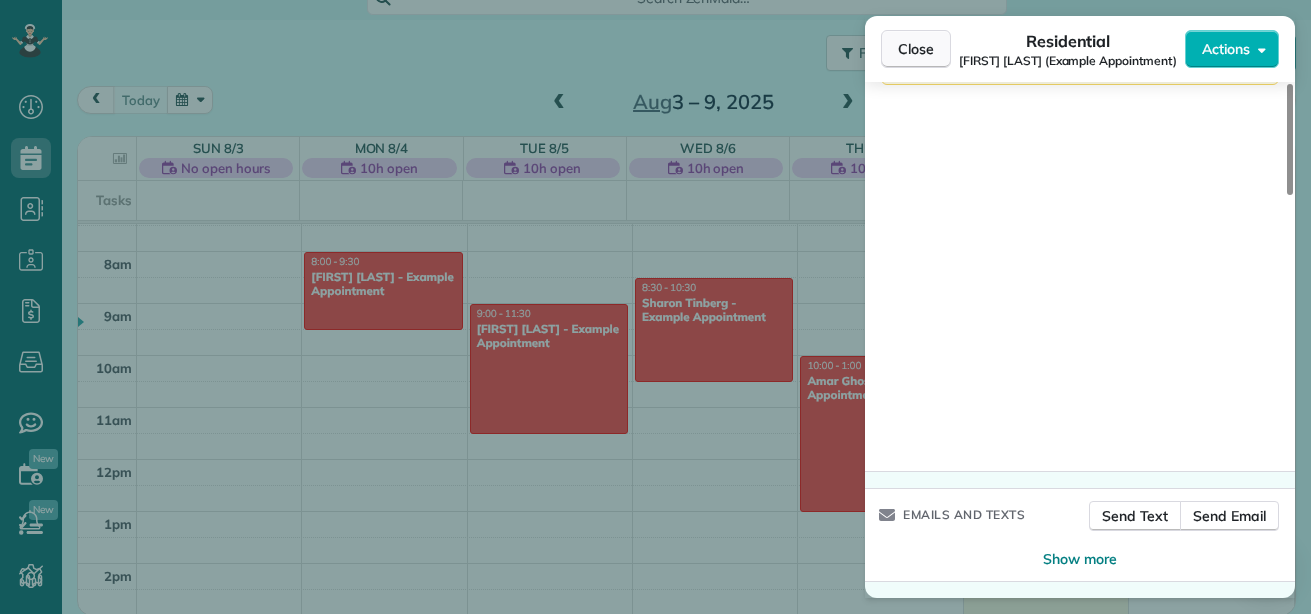 click on "Close" at bounding box center [916, 49] 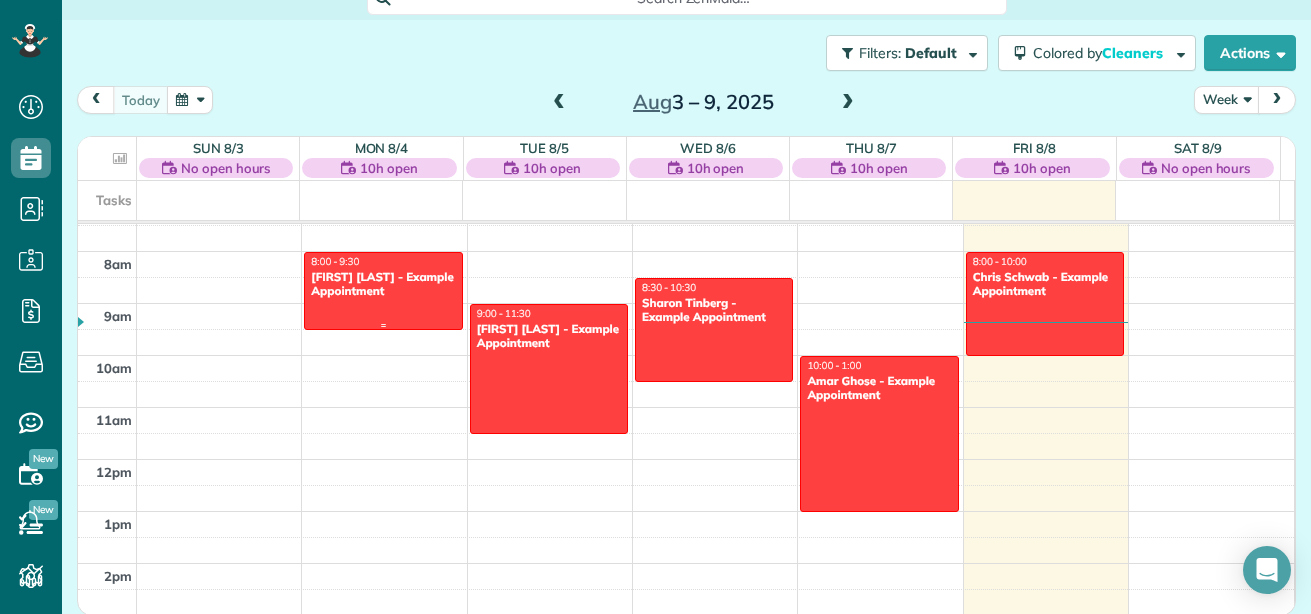 click on "[FIRST] [LAST] - Example Appointment" at bounding box center [383, 284] 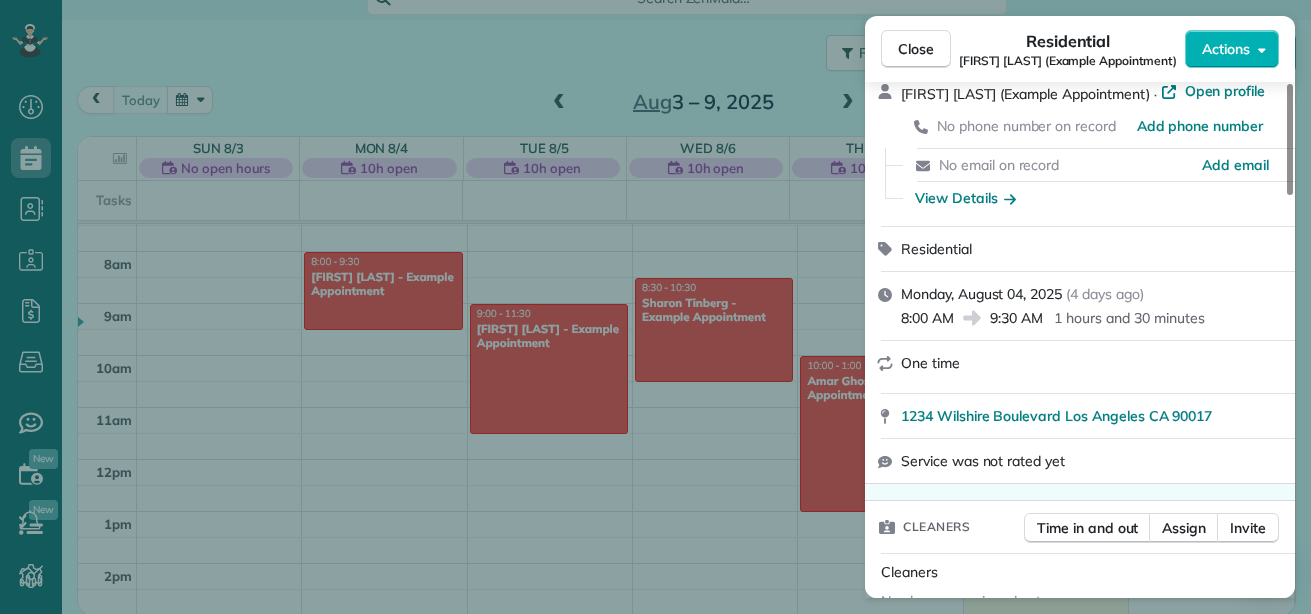 scroll, scrollTop: 96, scrollLeft: 0, axis: vertical 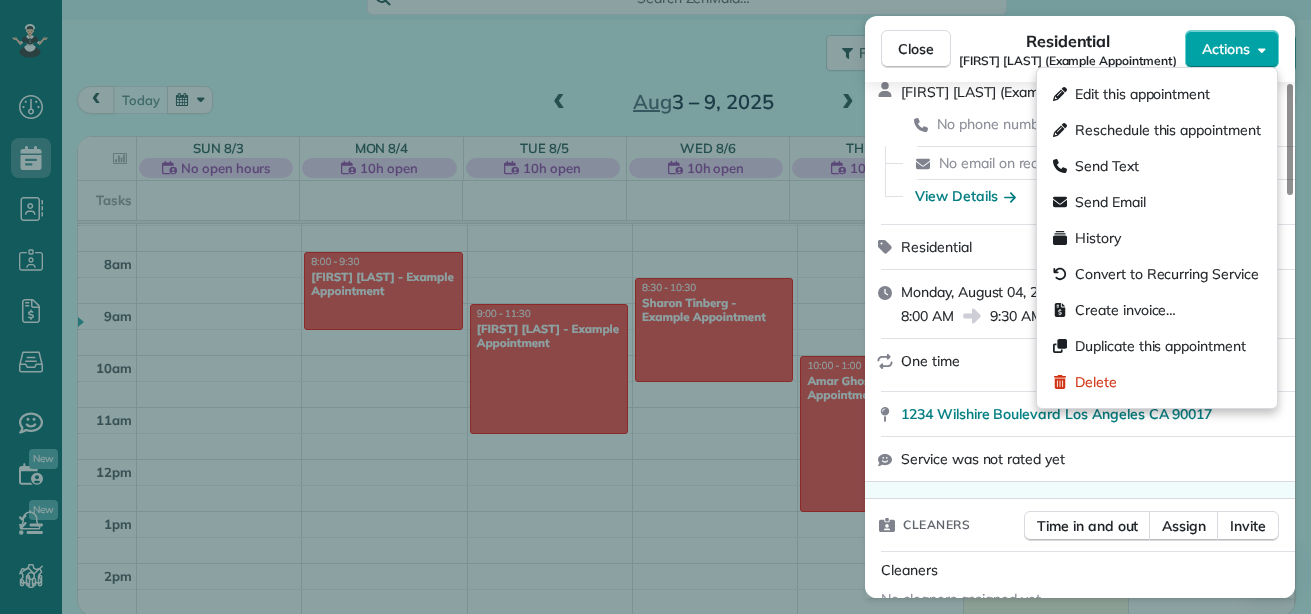 click on "Actions" at bounding box center [1232, 49] 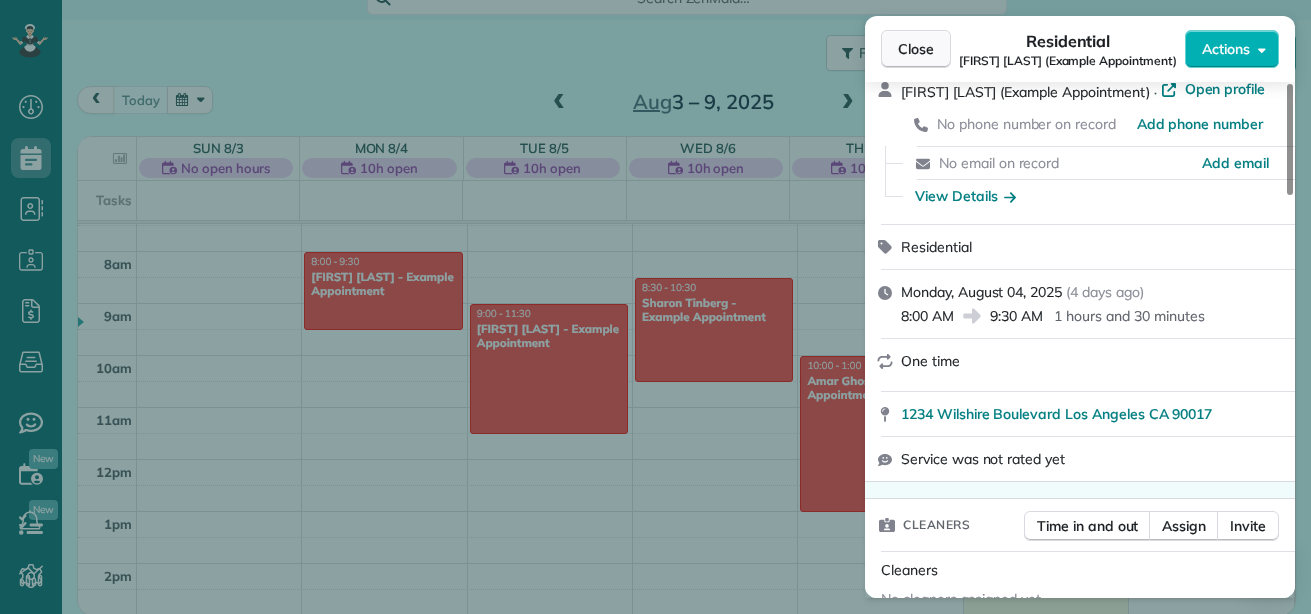 click on "Close" at bounding box center [916, 49] 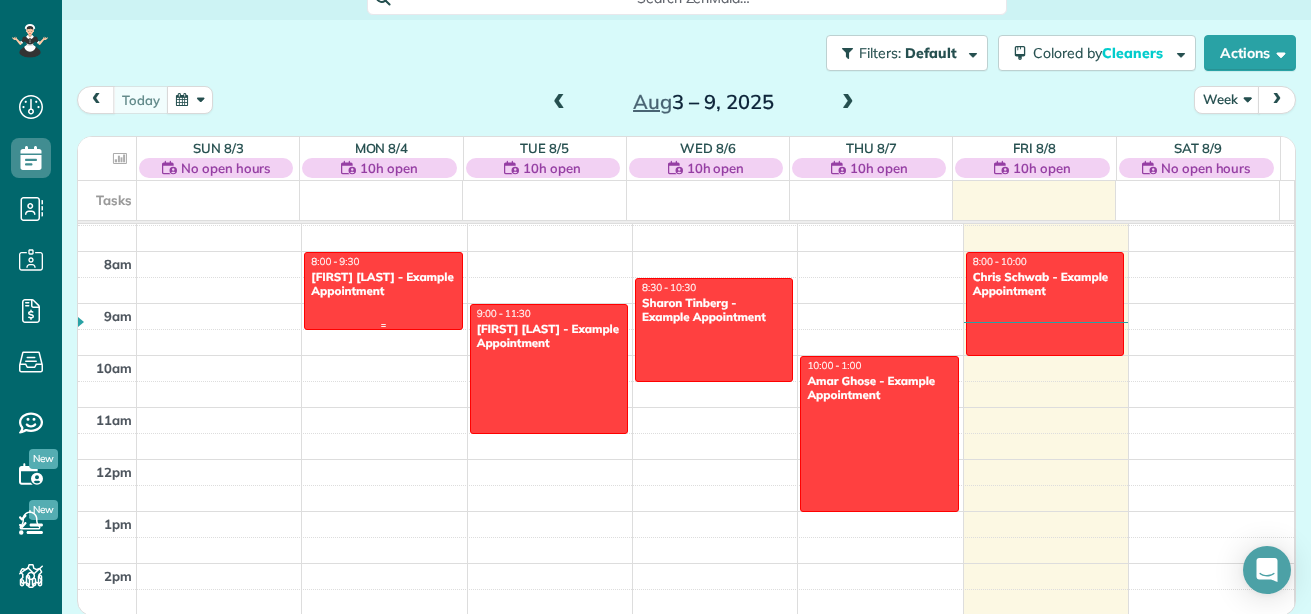 click on "[FIRST] [LAST] - Example Appointment" at bounding box center (383, 284) 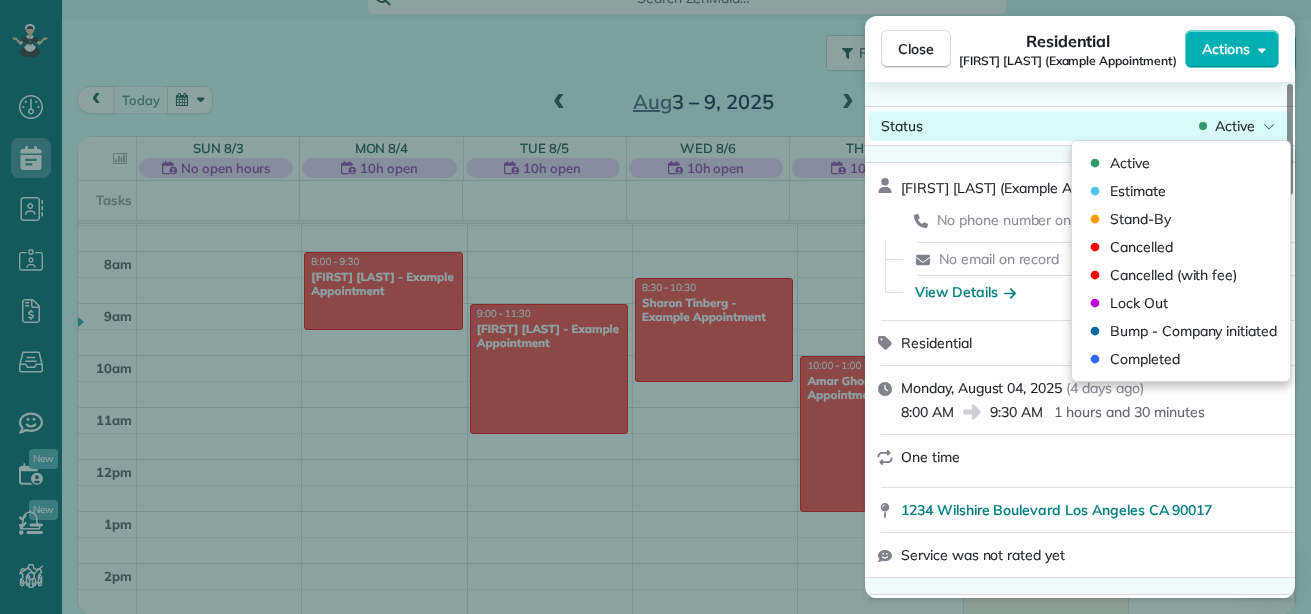 click on "Active" at bounding box center (1237, 126) 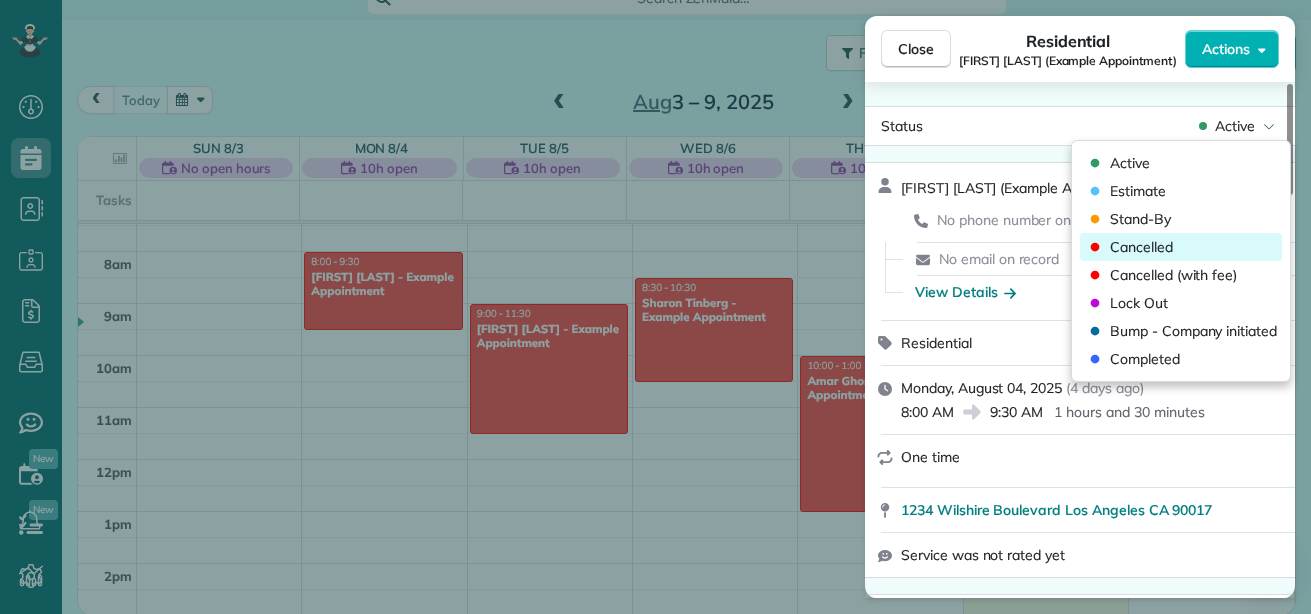 click on "Cancelled" at bounding box center (1141, 247) 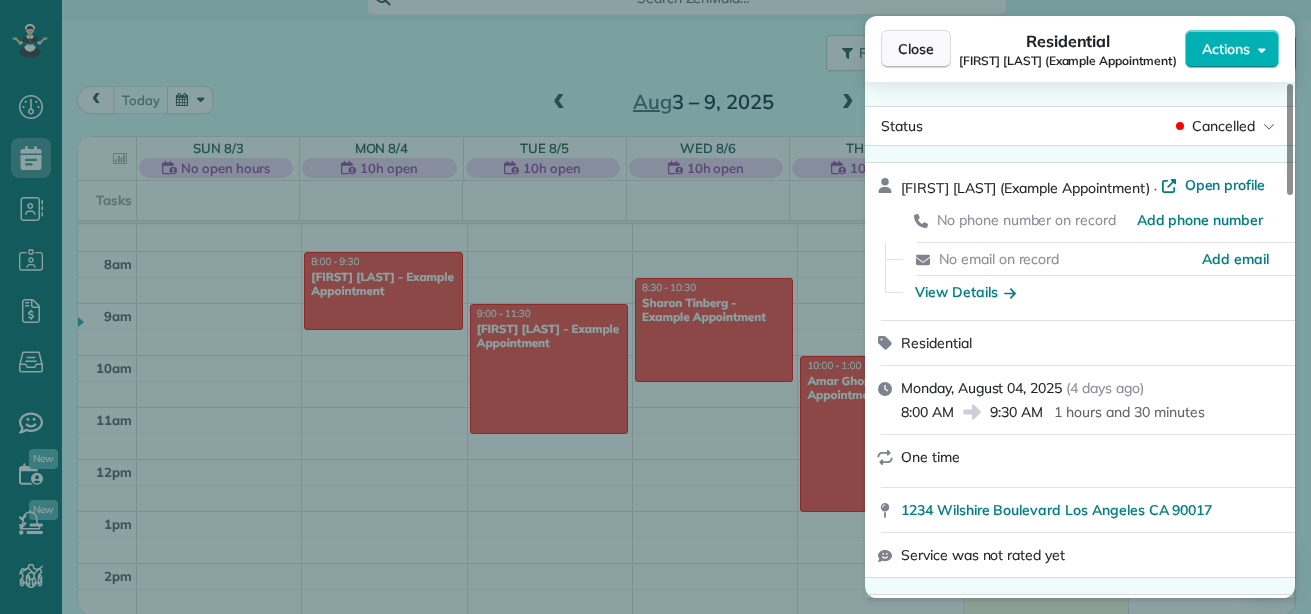 click on "Close" at bounding box center (916, 49) 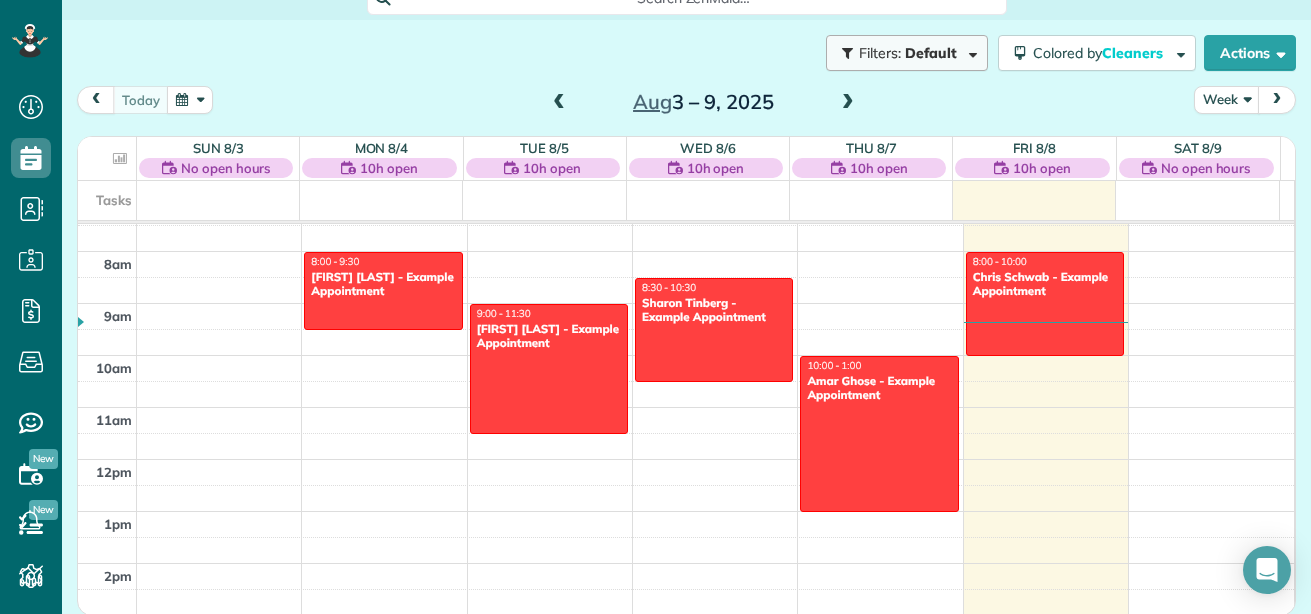 click at bounding box center (969, 52) 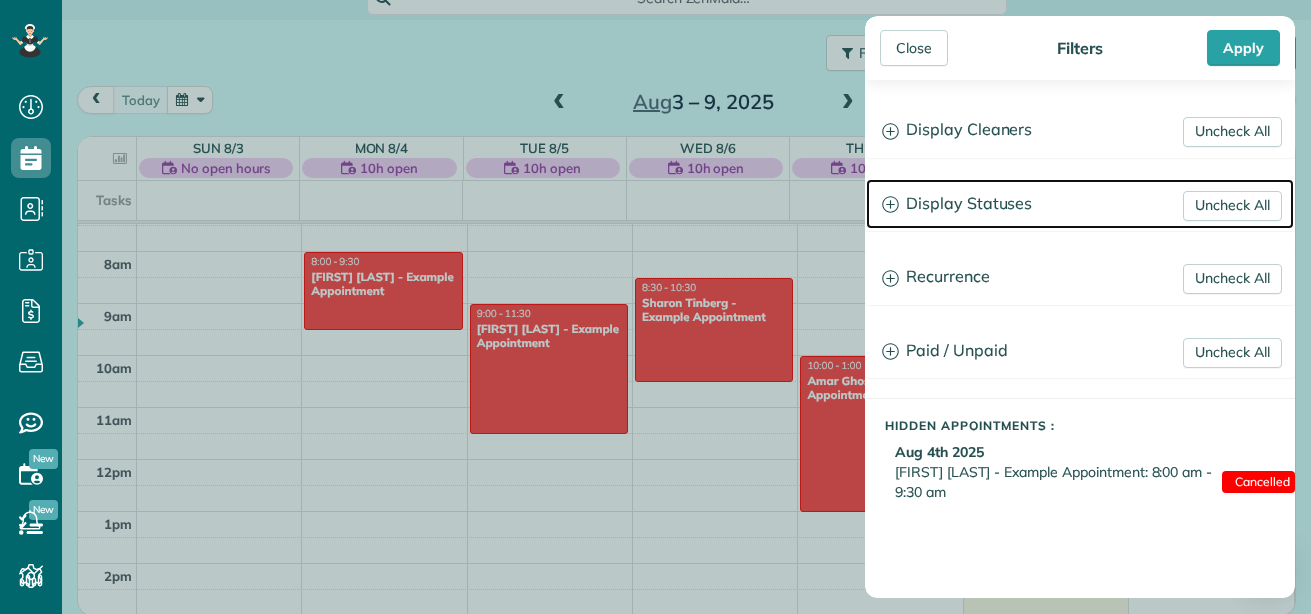 click 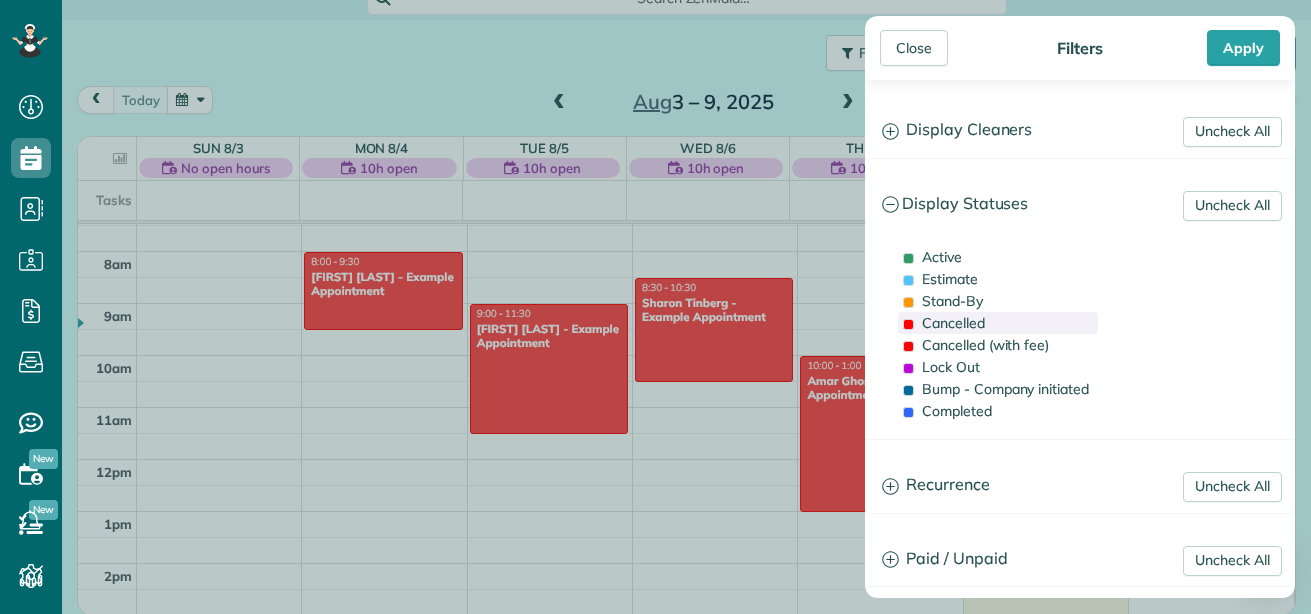 click at bounding box center (908, 324) 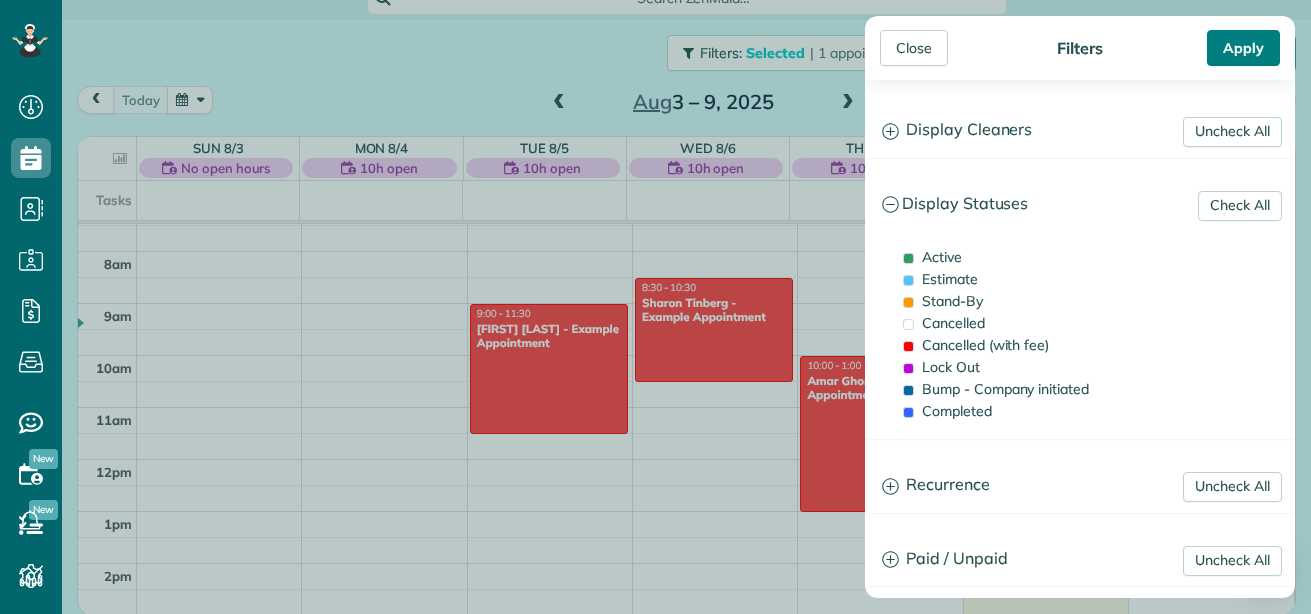 click on "Apply" at bounding box center [1243, 48] 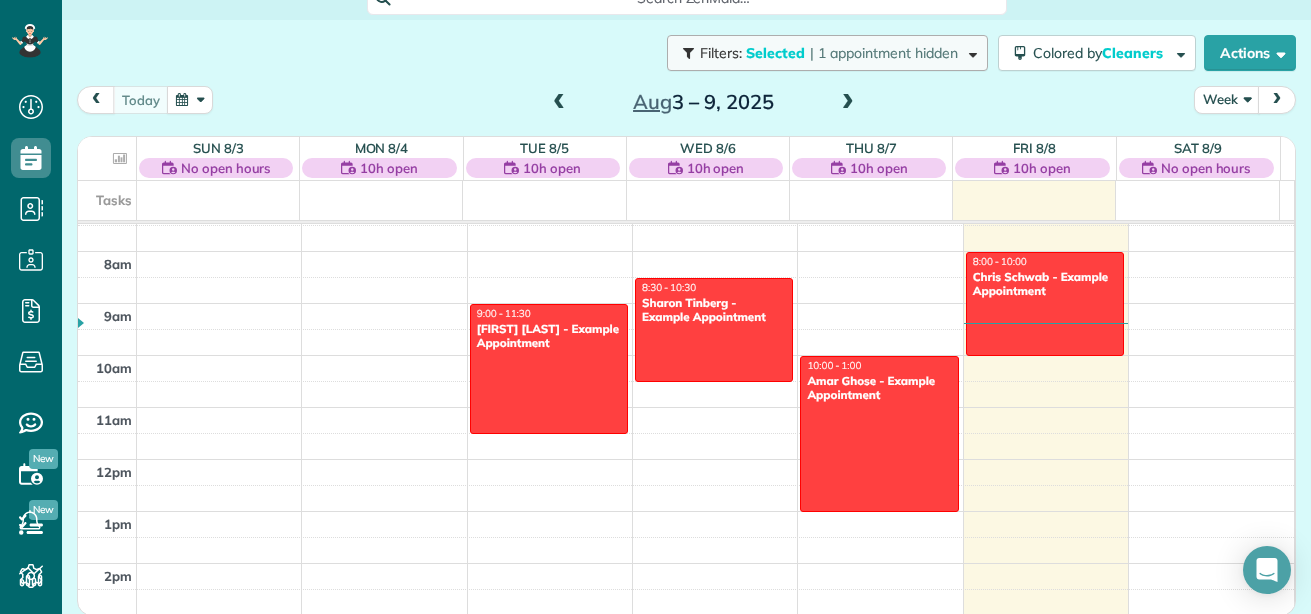 click on "Selected" at bounding box center [776, 53] 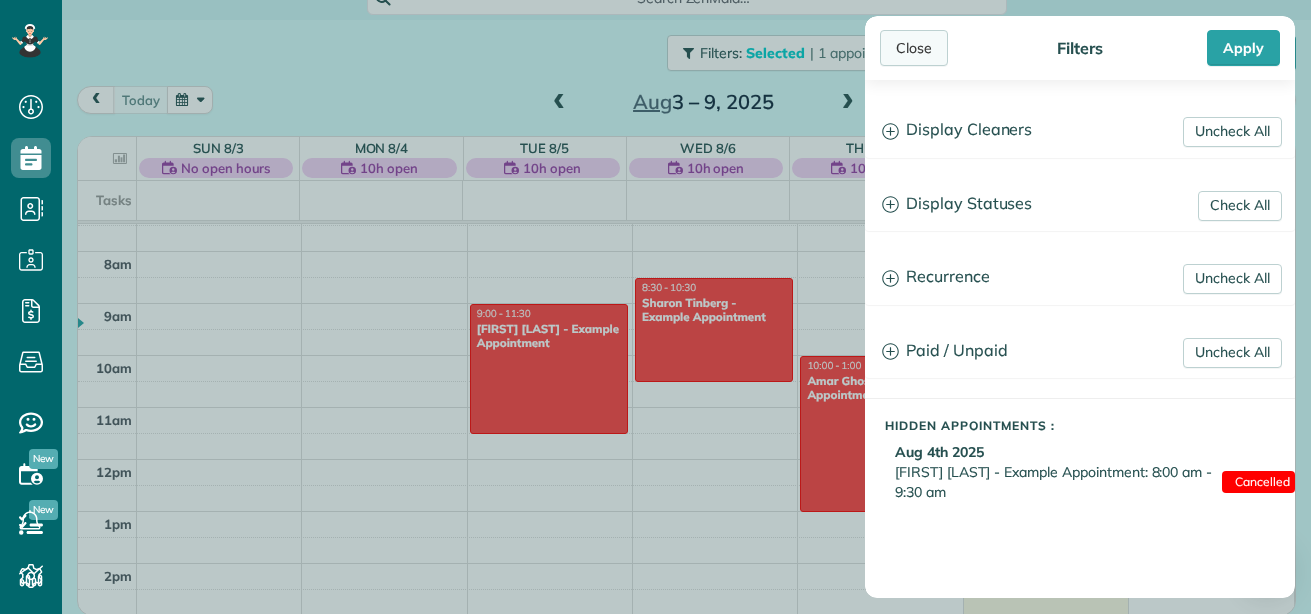 click on "Close" at bounding box center (914, 48) 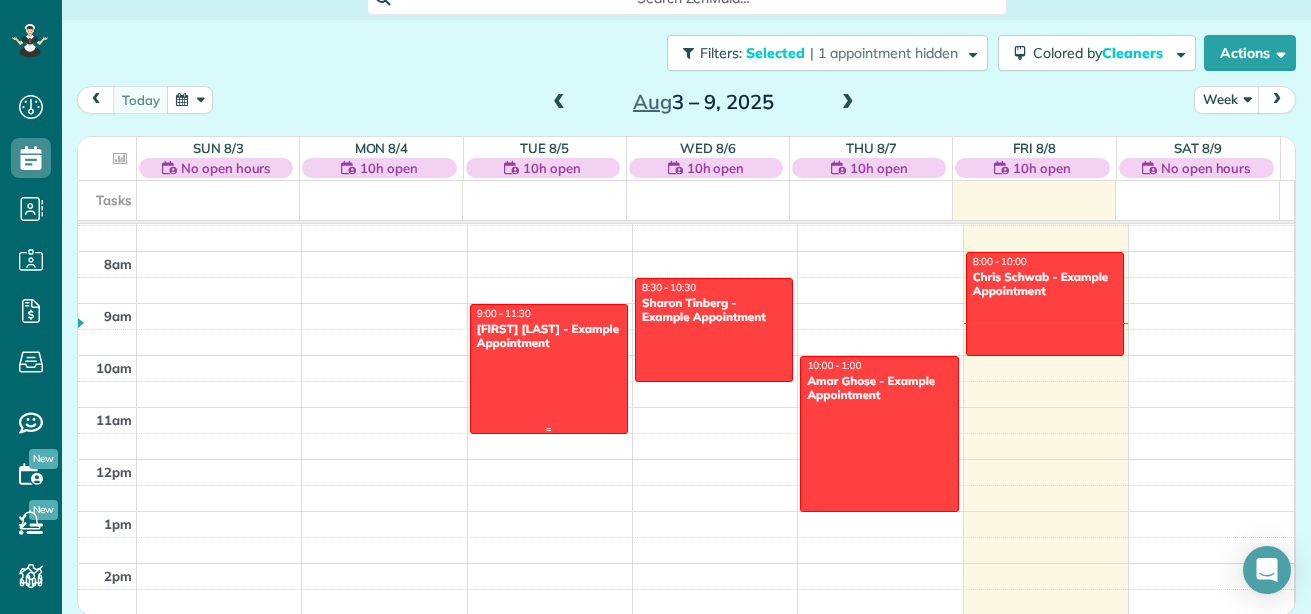click on "[FIRST] [LAST] - Example Appointment" at bounding box center (549, 336) 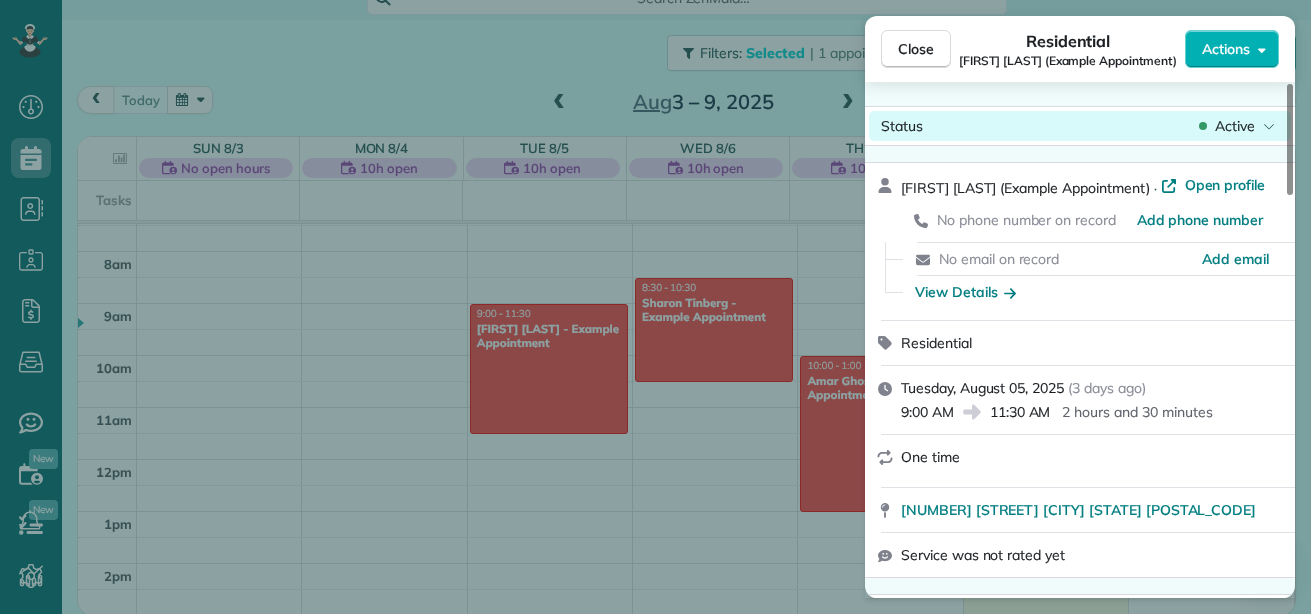 click 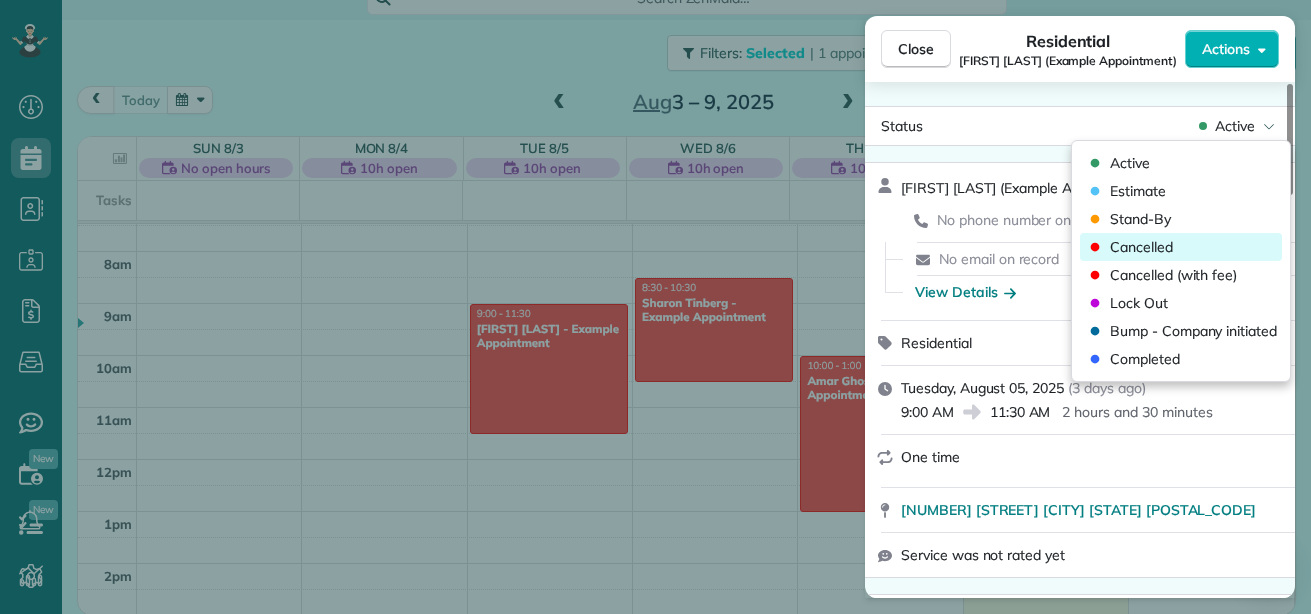 click on "Cancelled" at bounding box center [1128, 247] 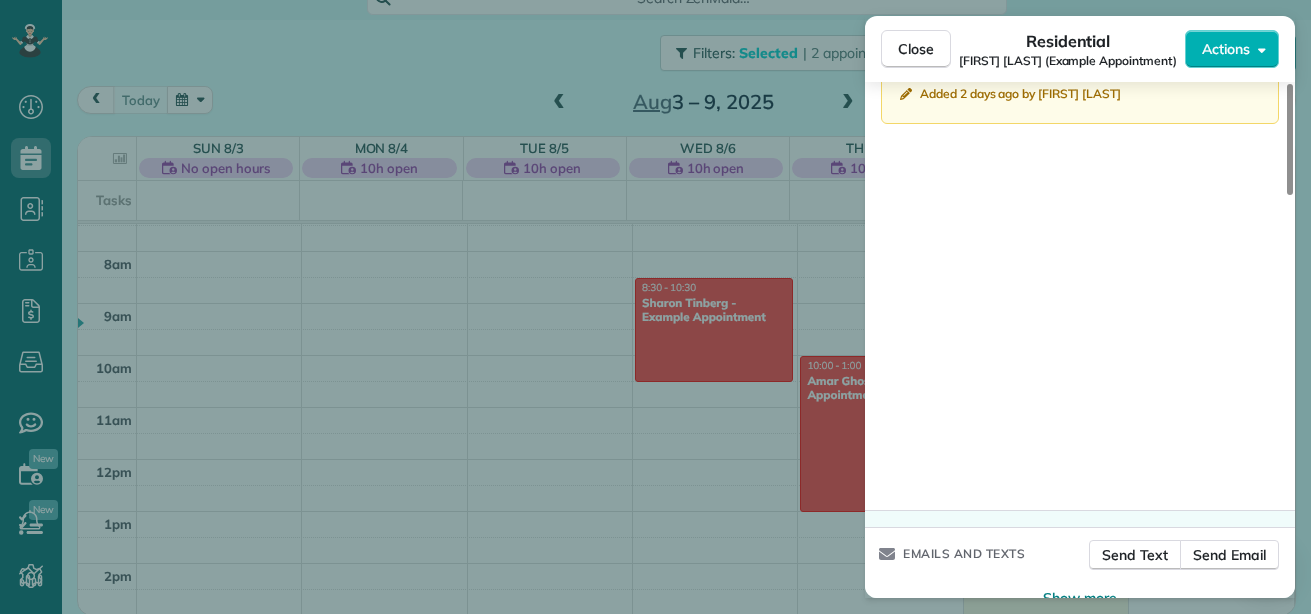 scroll, scrollTop: 1864, scrollLeft: 0, axis: vertical 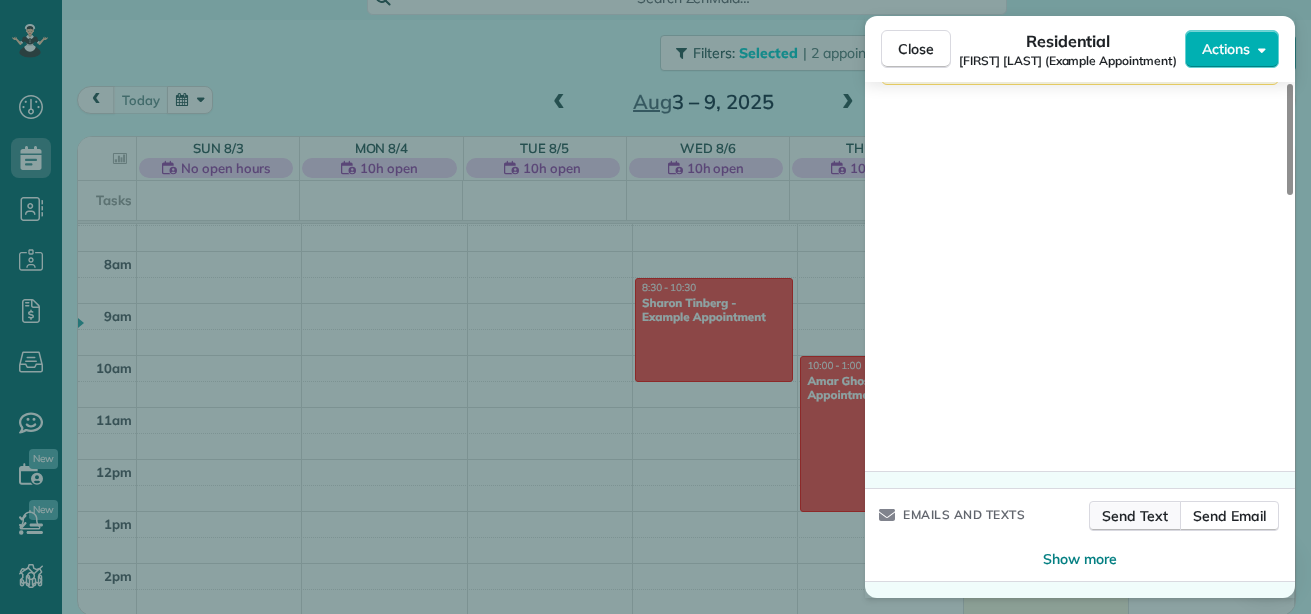 click on "Send Text" at bounding box center (1135, 516) 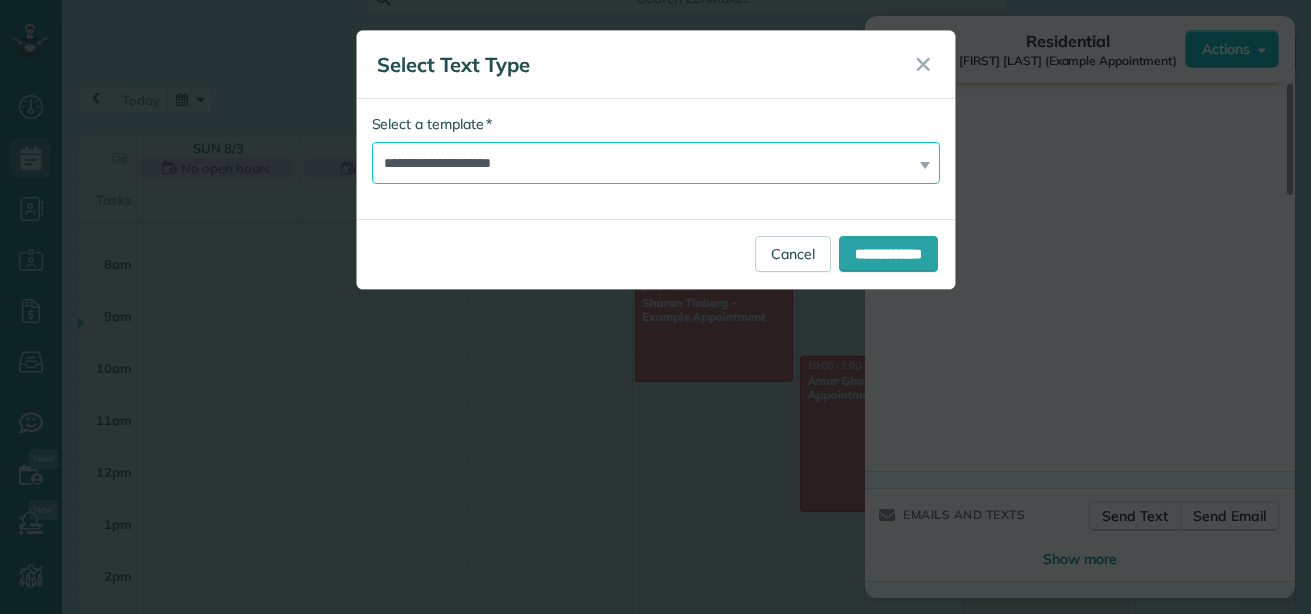click on "**********" at bounding box center (656, 163) 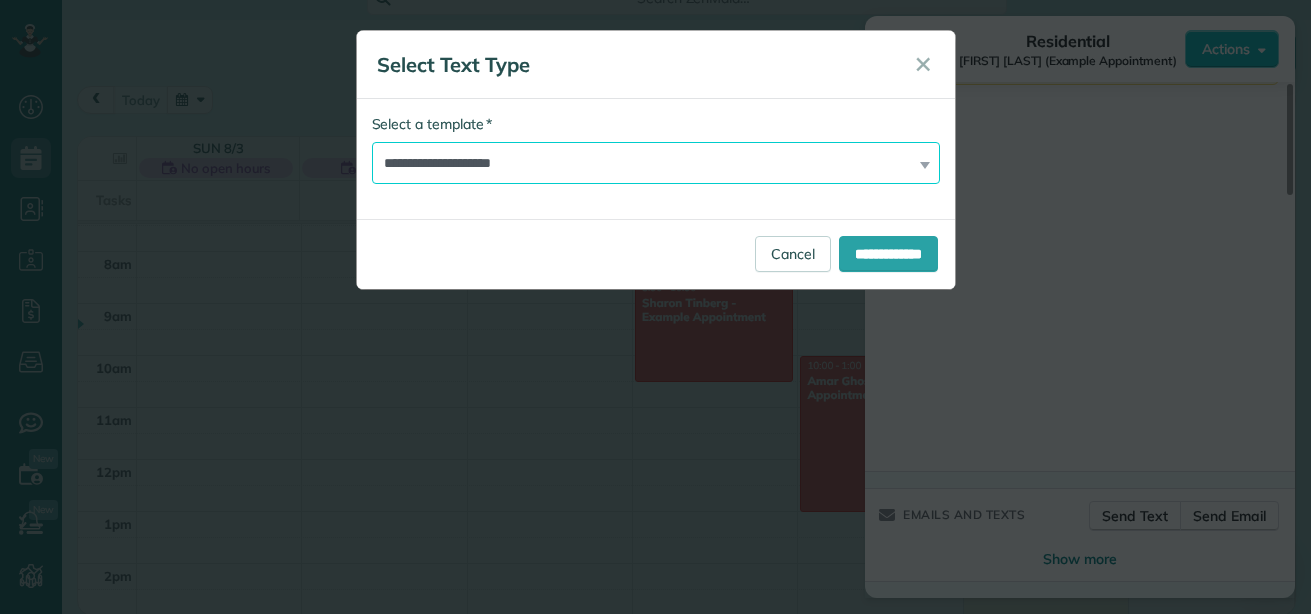 select on "*******" 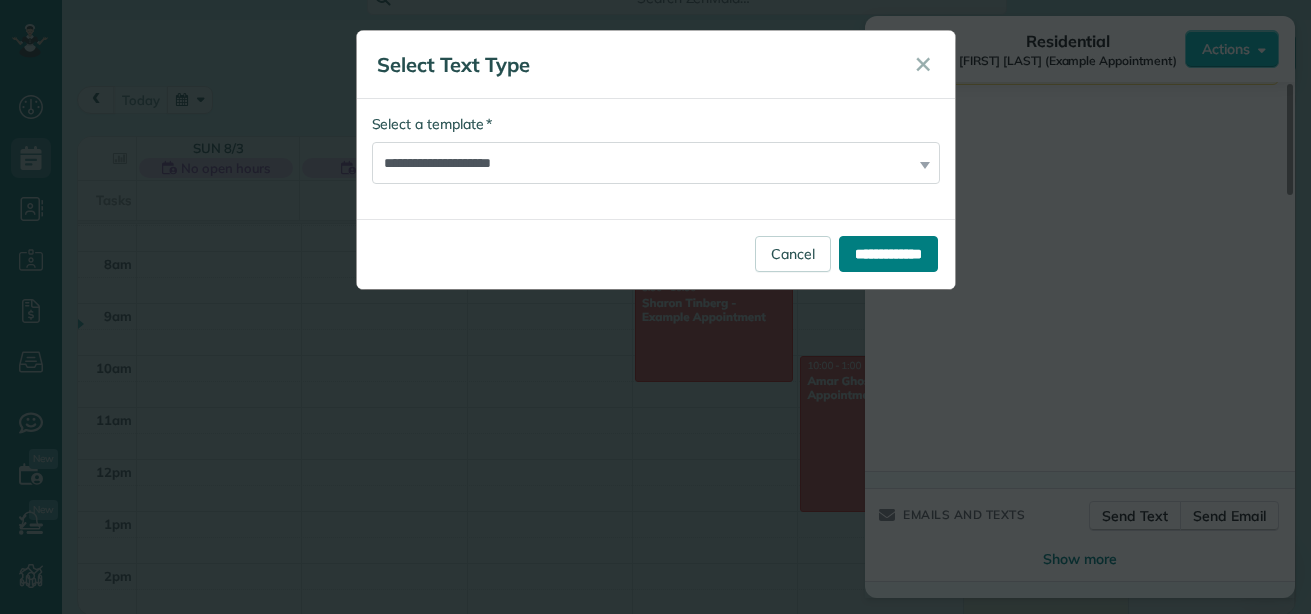 click on "**********" at bounding box center [888, 254] 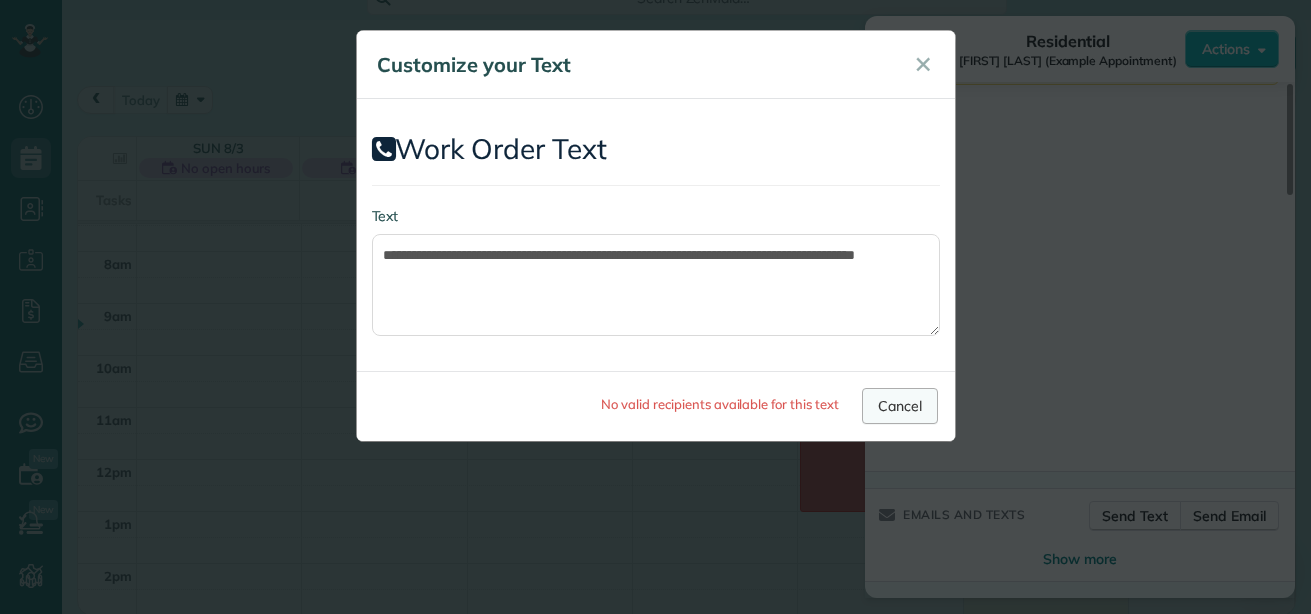 click on "Cancel" at bounding box center [900, 406] 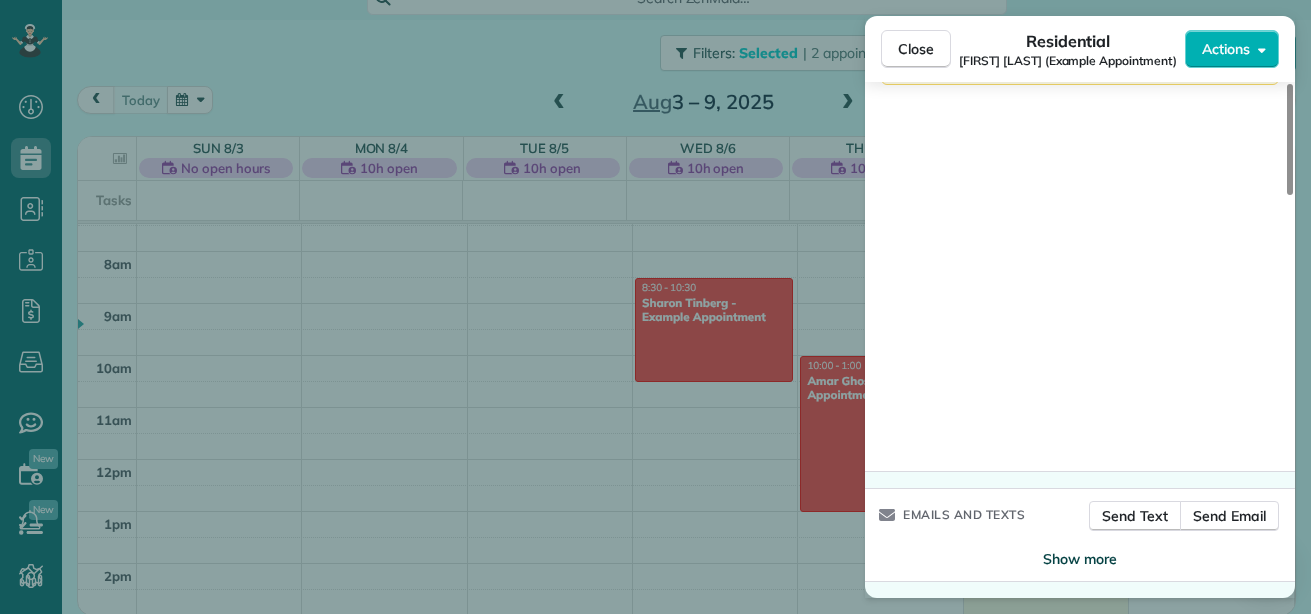 click on "Show more" at bounding box center (1080, 559) 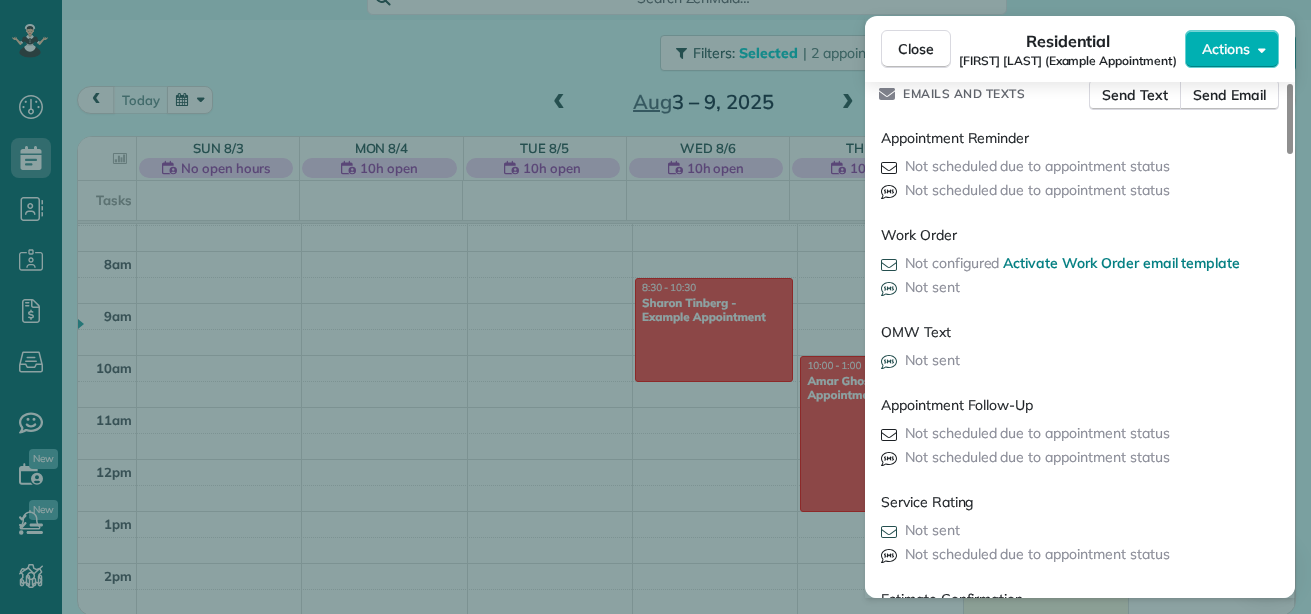 scroll, scrollTop: 2289, scrollLeft: 0, axis: vertical 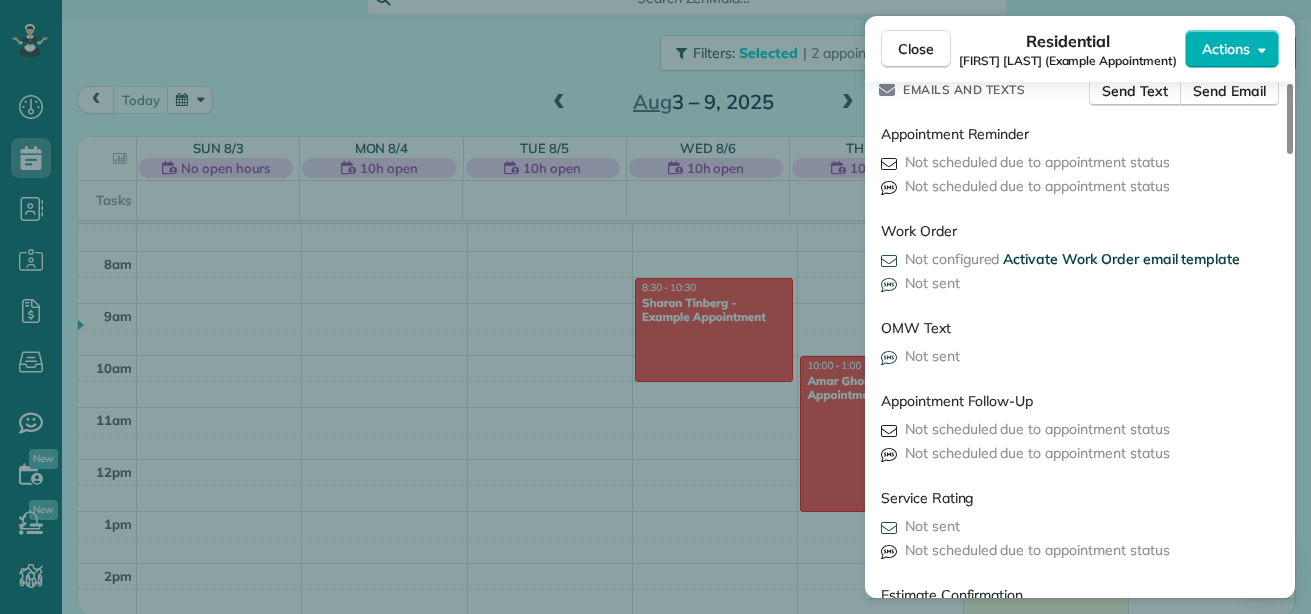 click on "Activate Work Order email template" at bounding box center (1121, 259) 